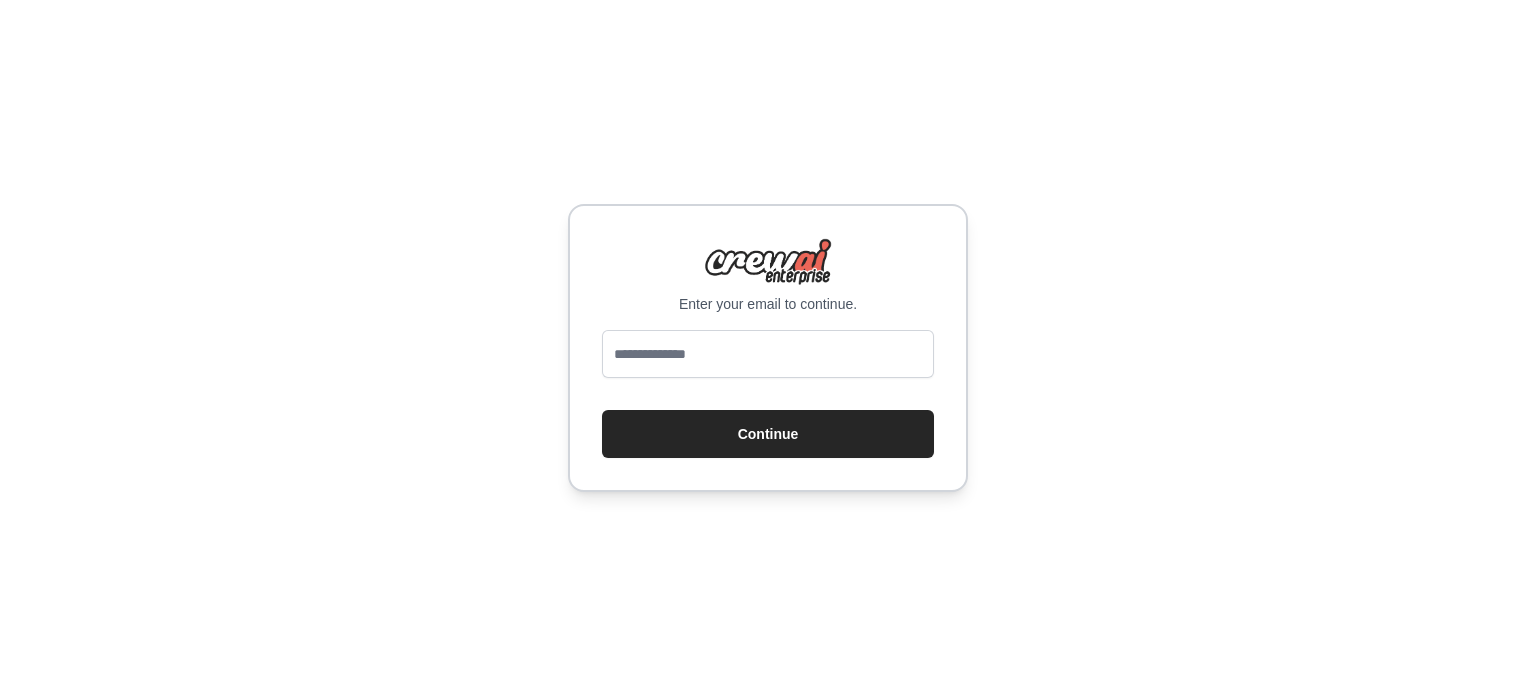 scroll, scrollTop: 0, scrollLeft: 0, axis: both 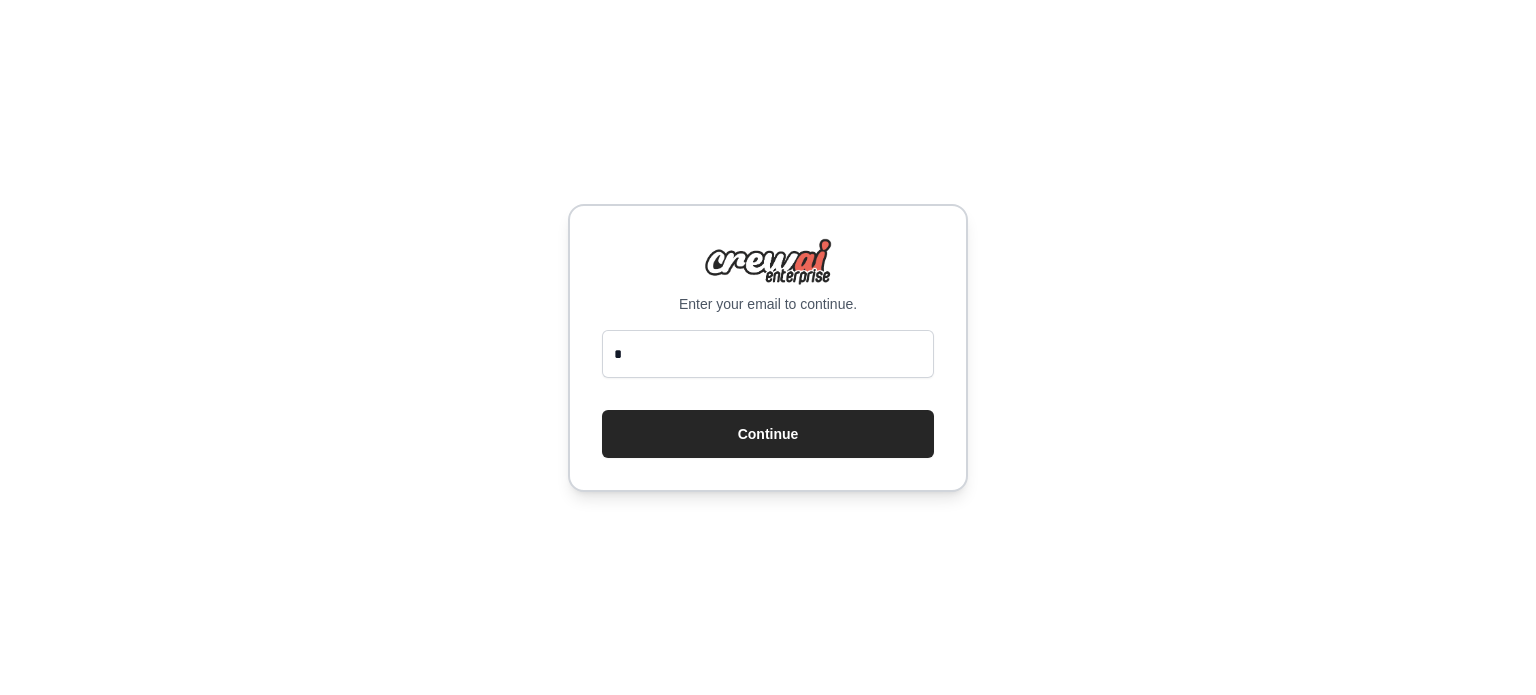 type 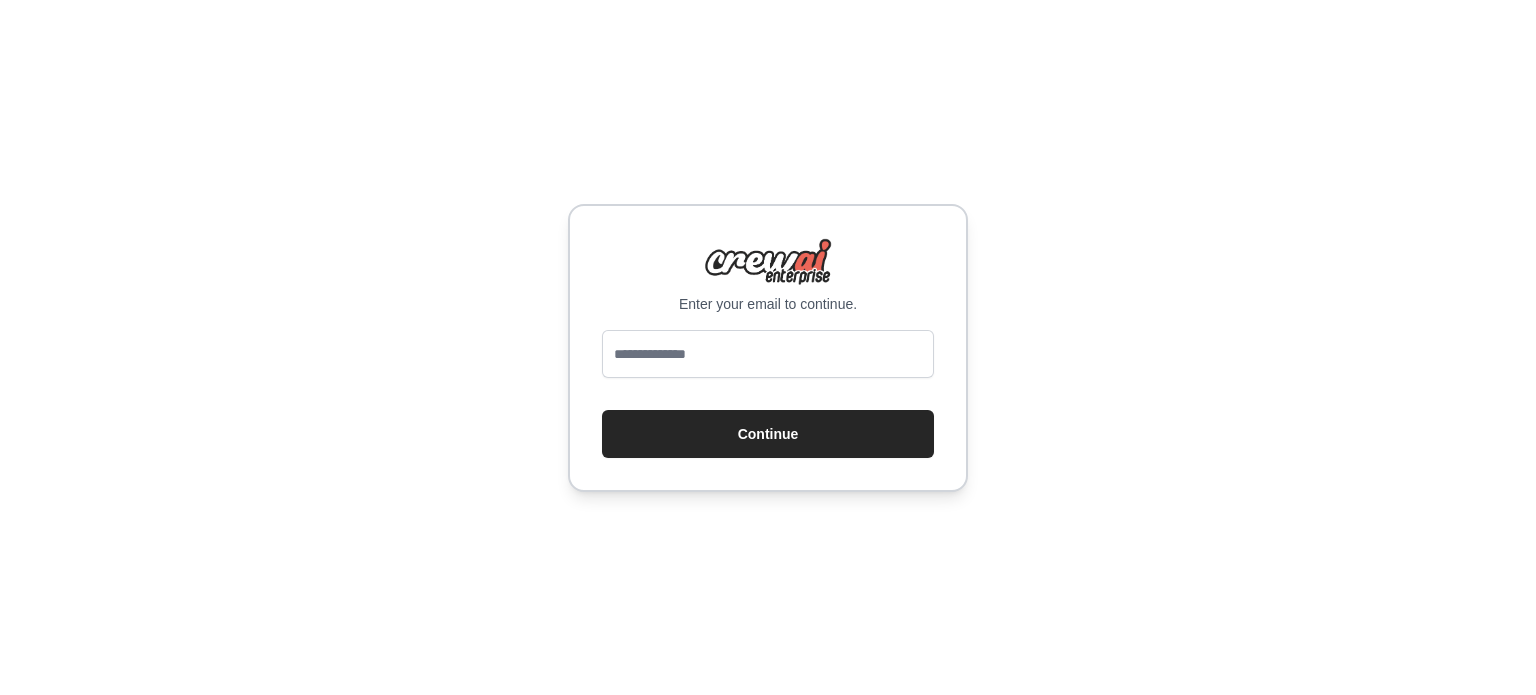 scroll, scrollTop: 0, scrollLeft: 0, axis: both 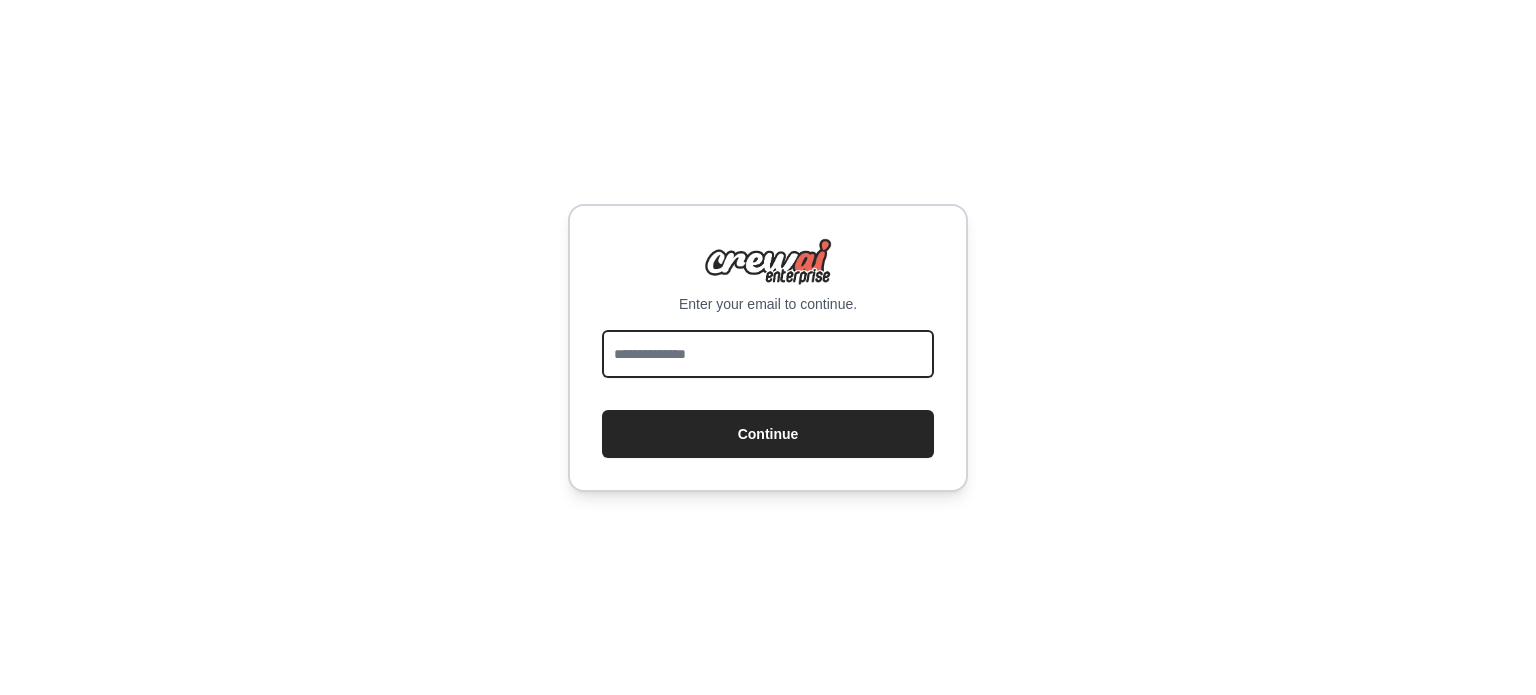 click at bounding box center [768, 354] 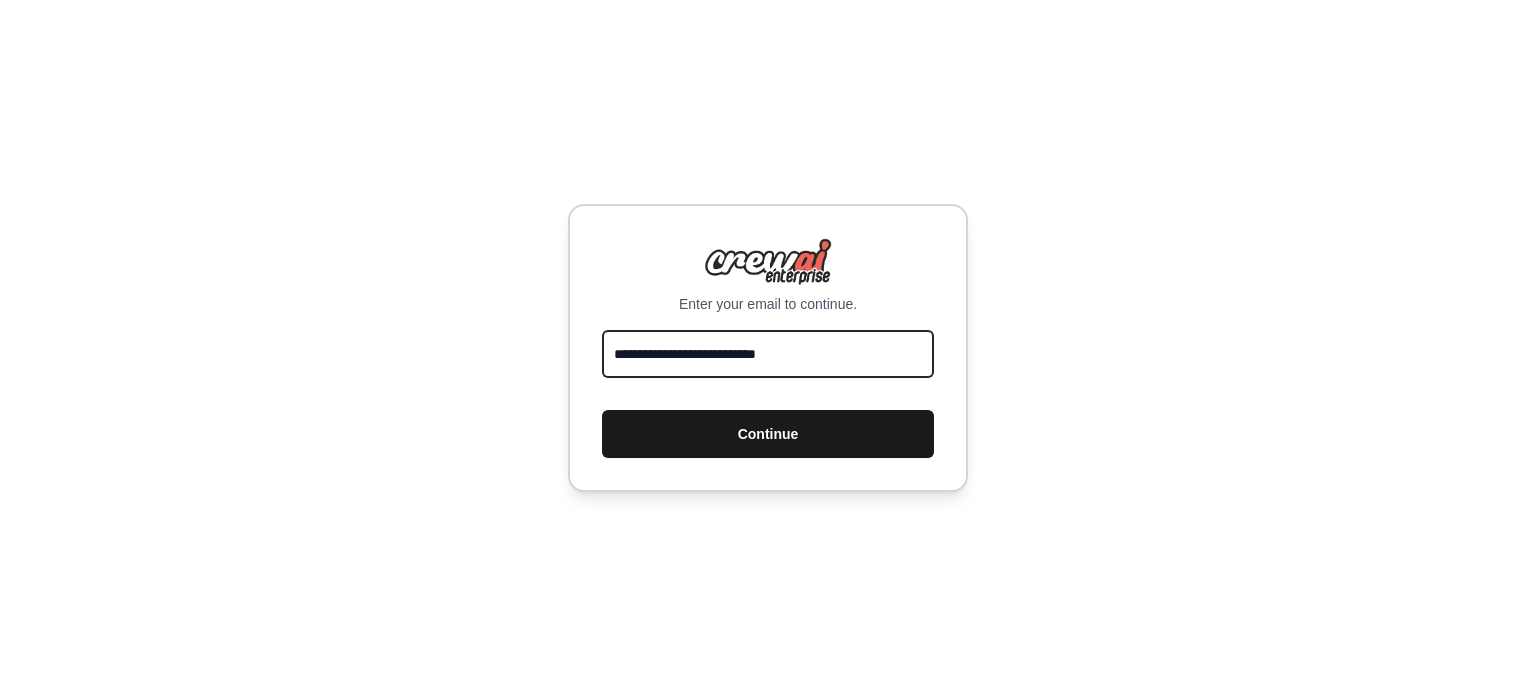 type on "**********" 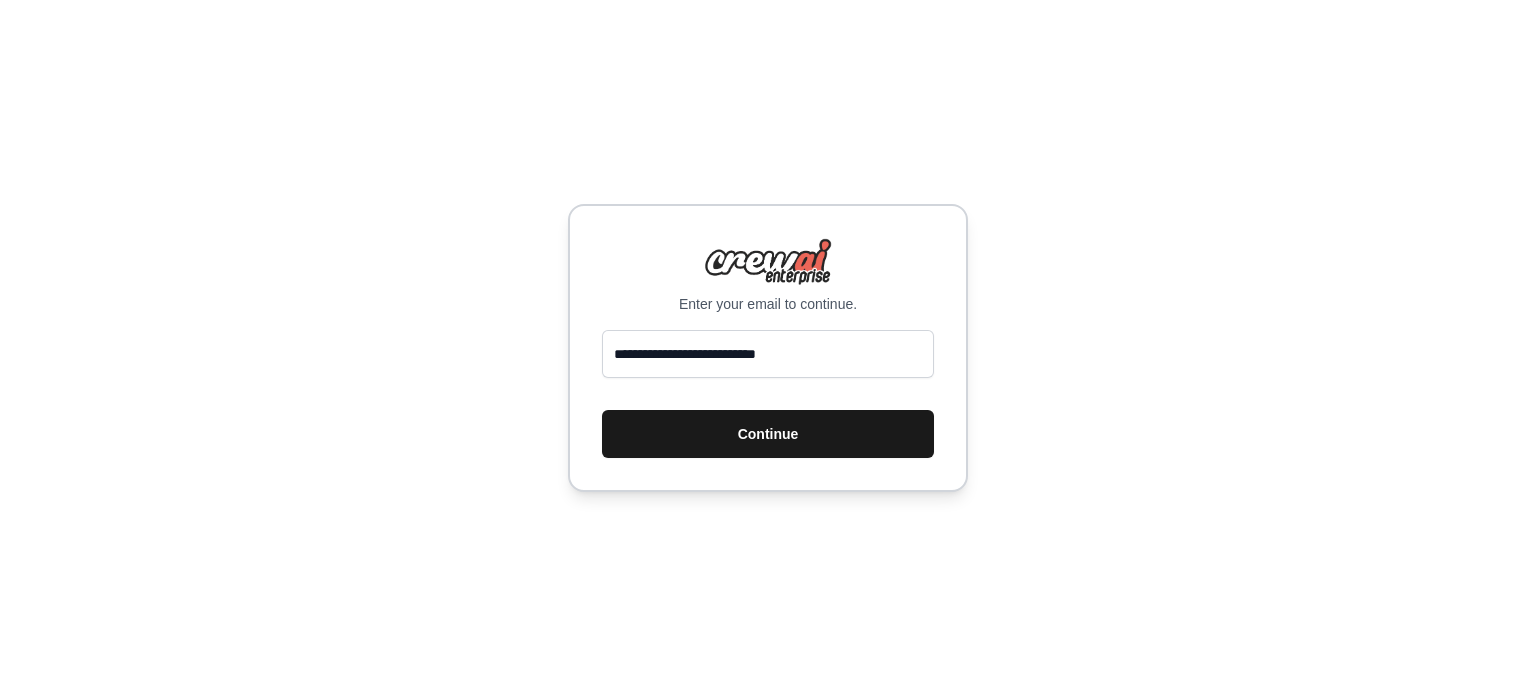 click on "Continue" at bounding box center [768, 434] 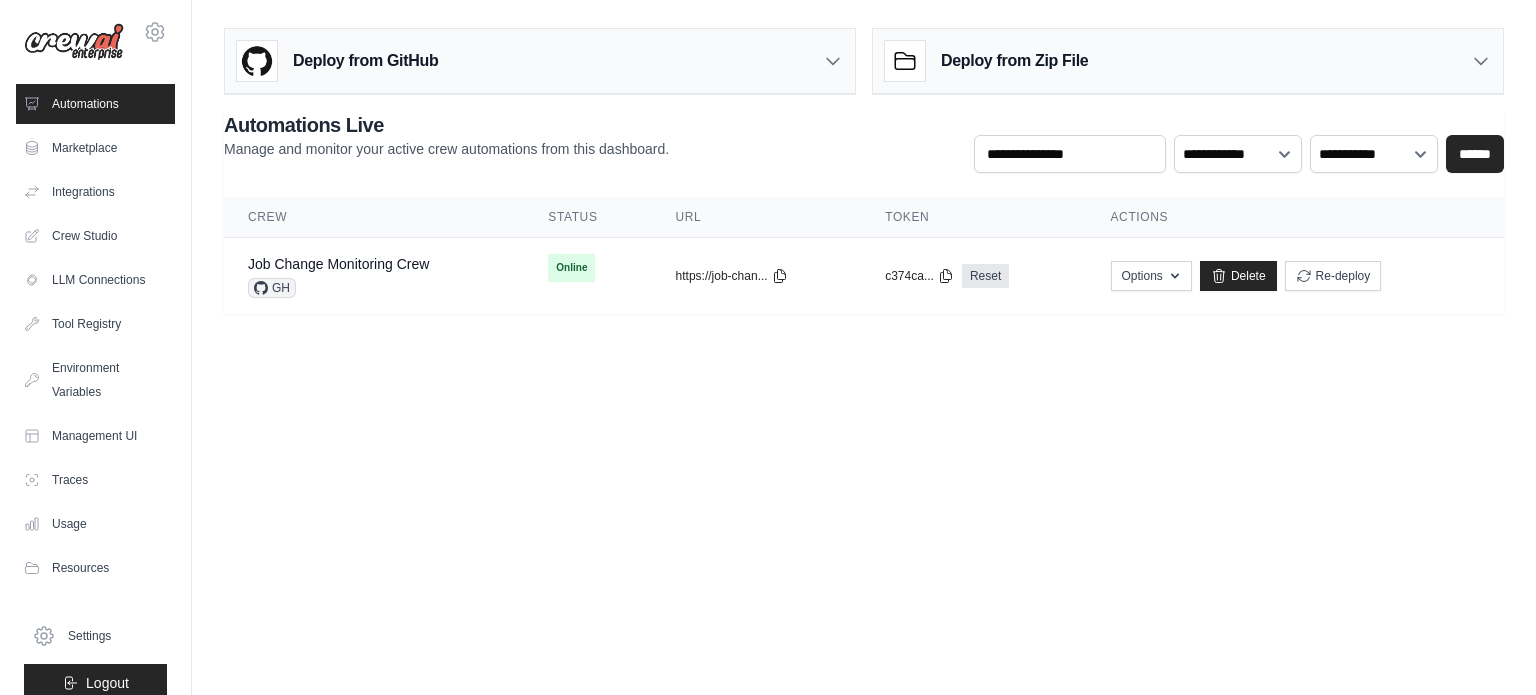 scroll, scrollTop: 0, scrollLeft: 0, axis: both 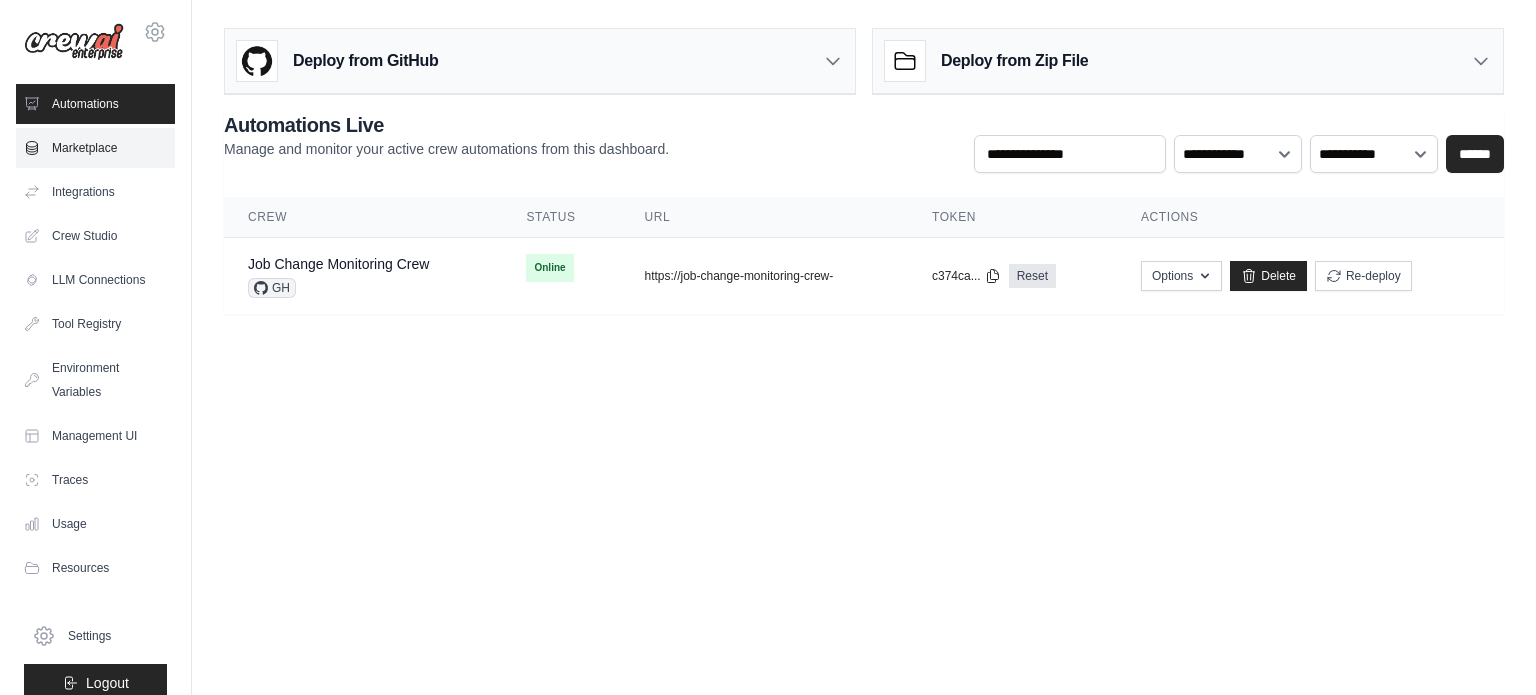 click on "Marketplace" at bounding box center [95, 148] 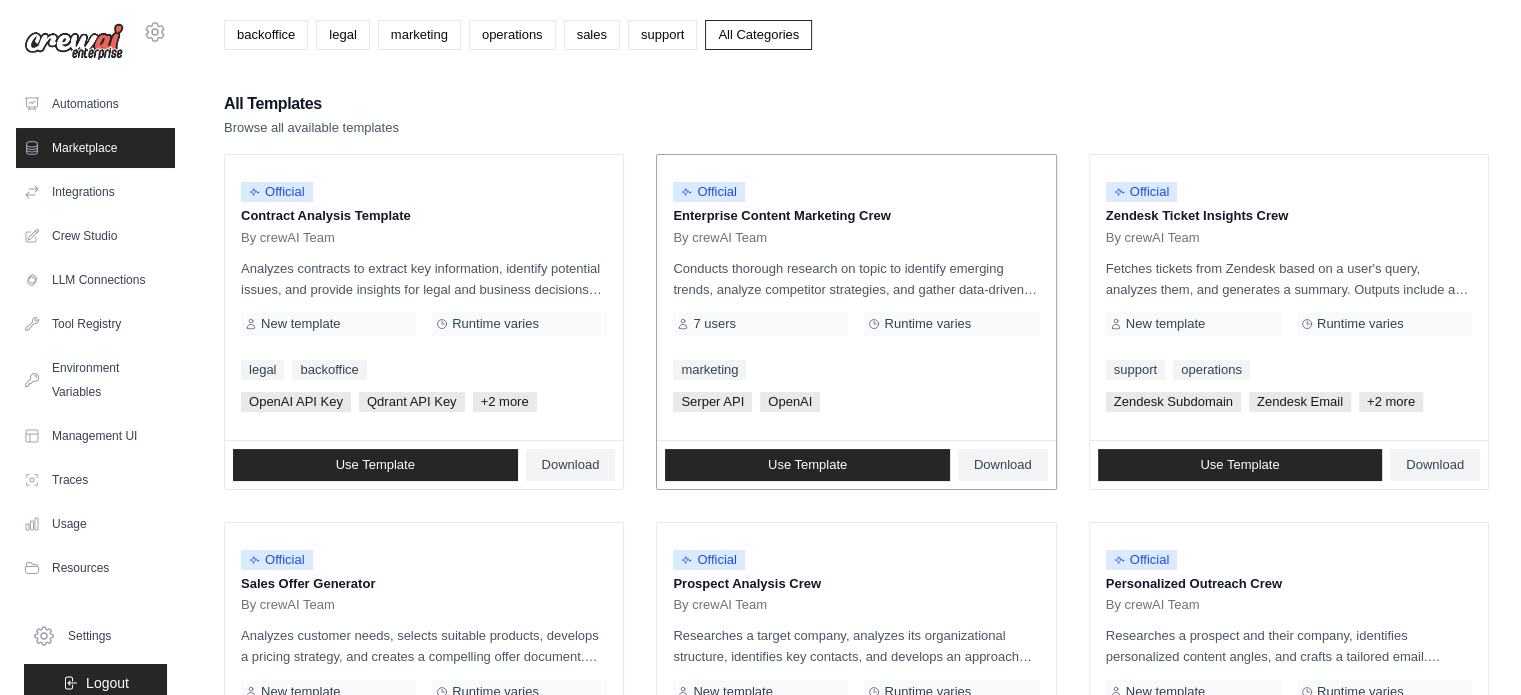 scroll, scrollTop: 0, scrollLeft: 0, axis: both 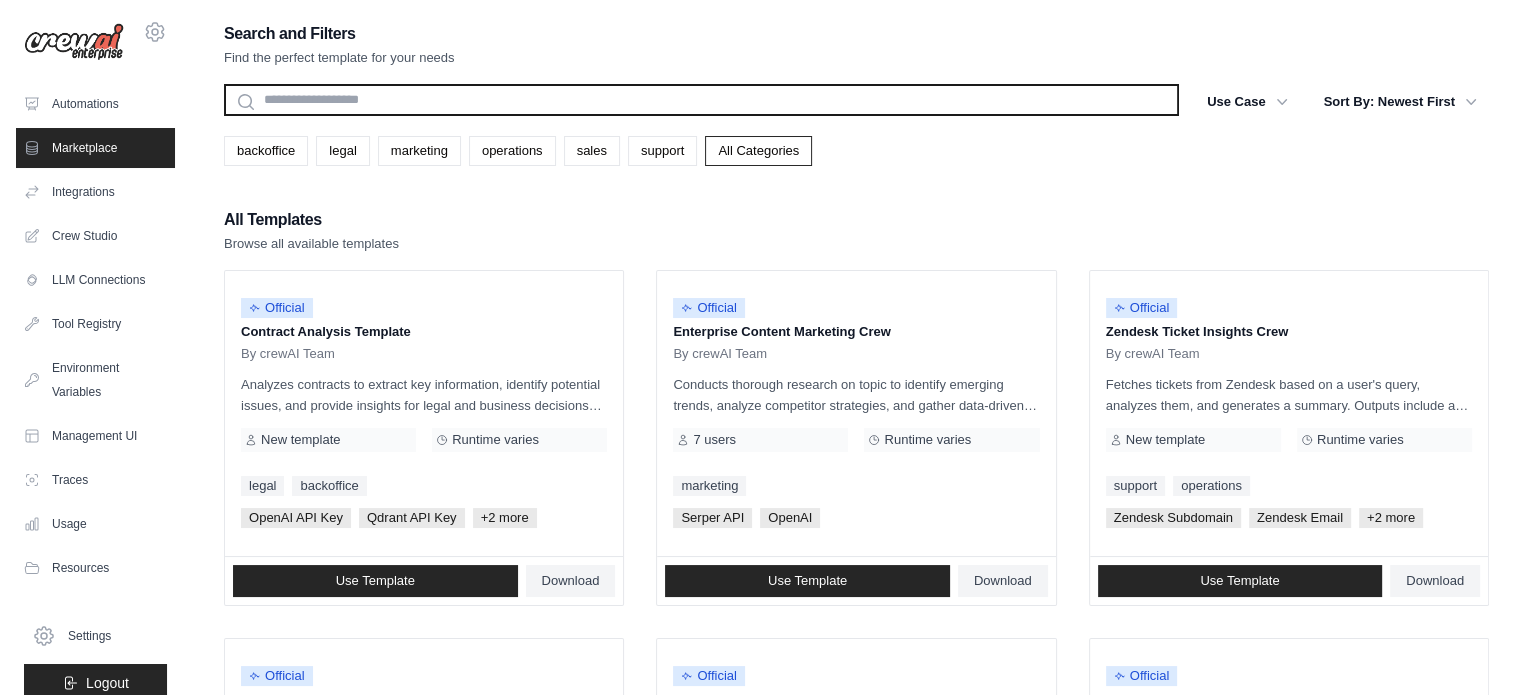 click at bounding box center (701, 100) 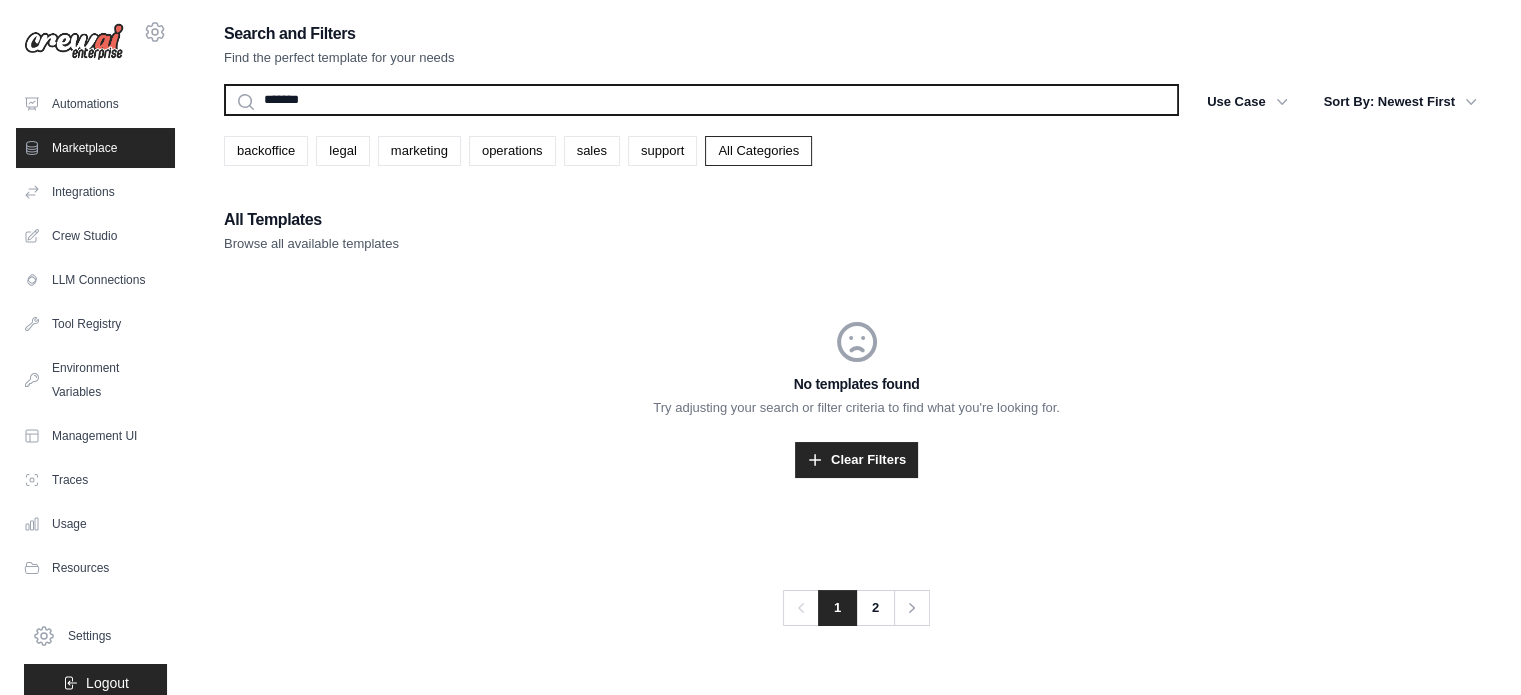 type on "*******" 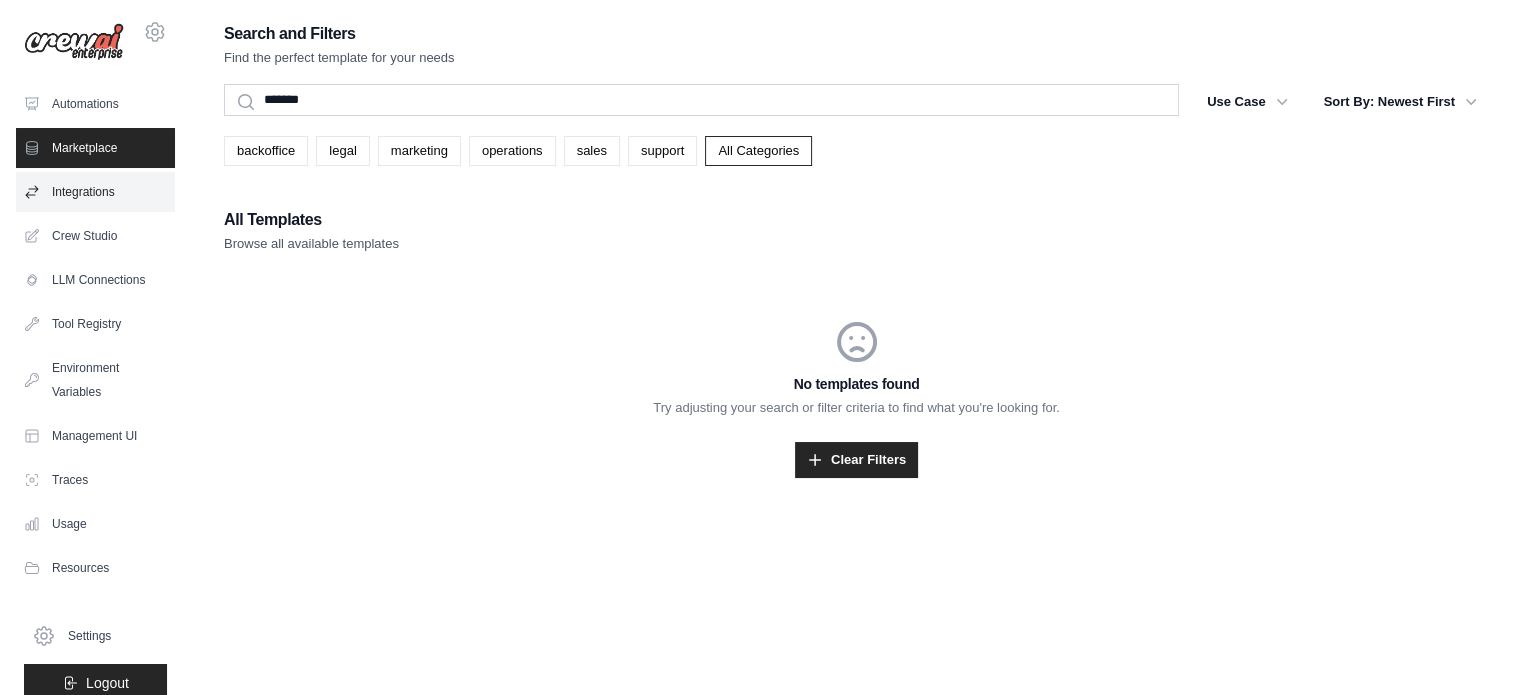 click on "Integrations" at bounding box center (95, 192) 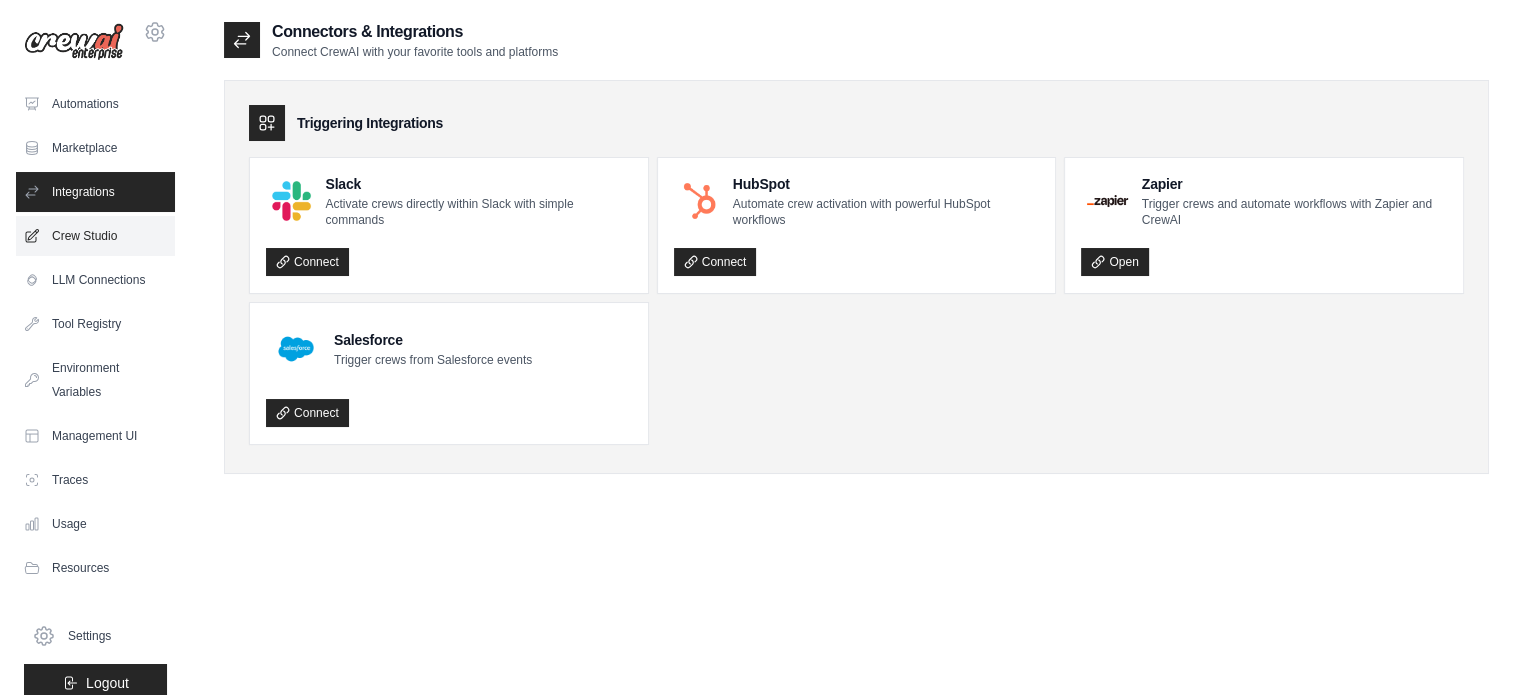 click on "Crew Studio" at bounding box center [95, 236] 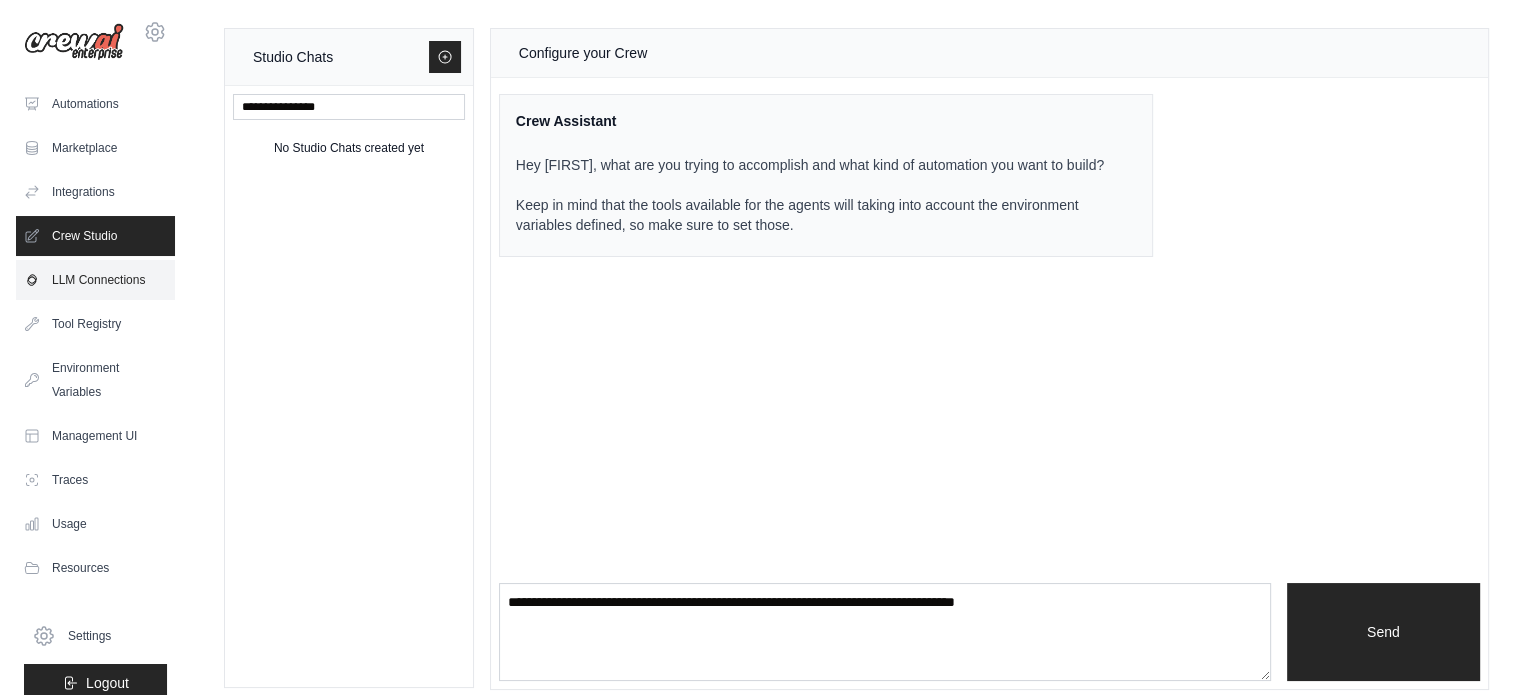 click on "LLM Connections" at bounding box center [95, 280] 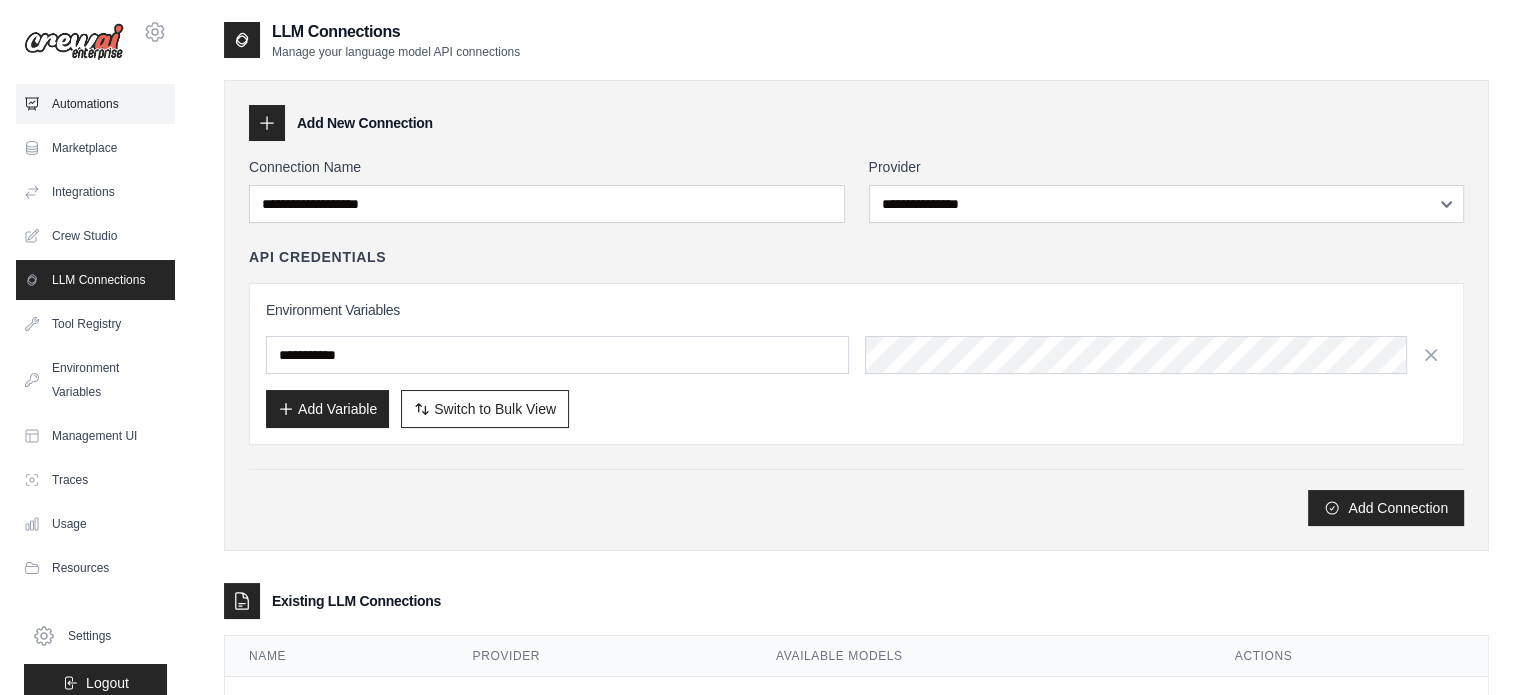 click on "Automations" at bounding box center [95, 104] 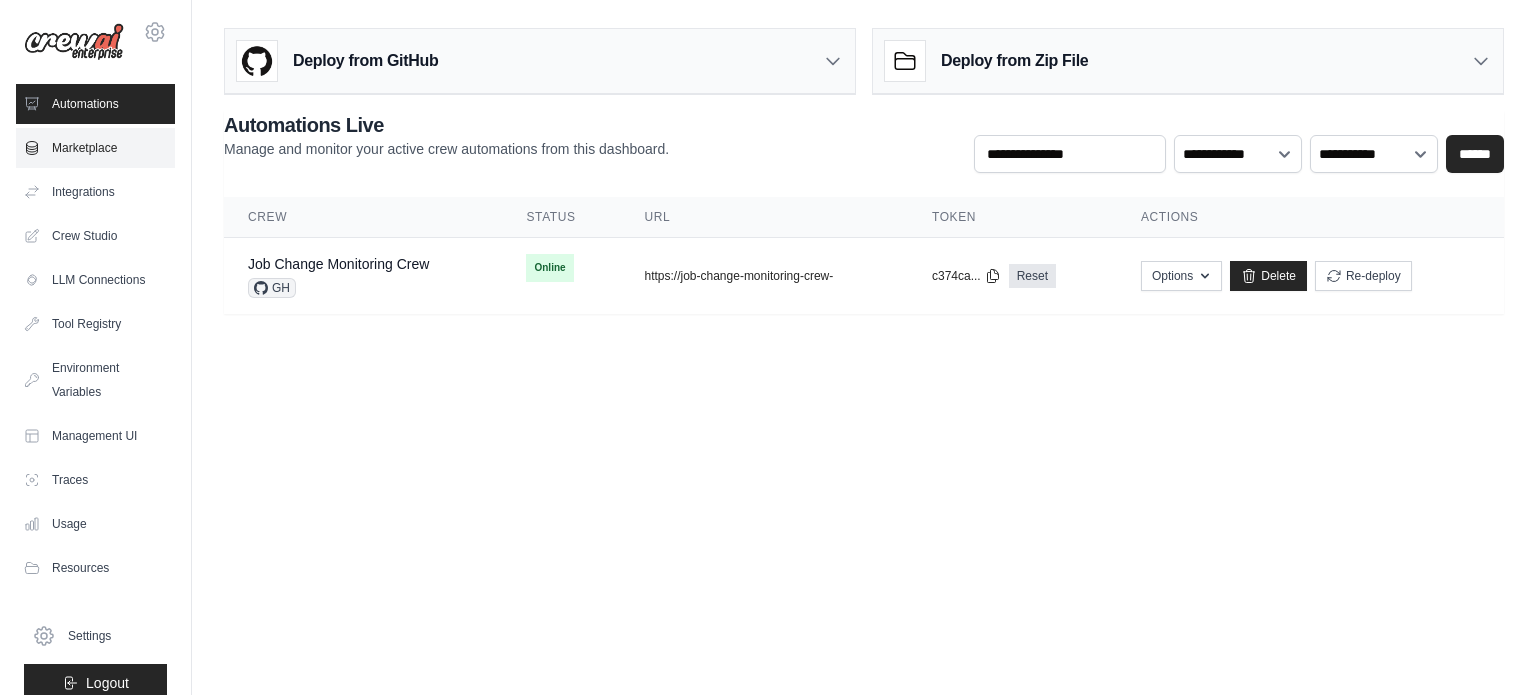 click on "Marketplace" at bounding box center [95, 148] 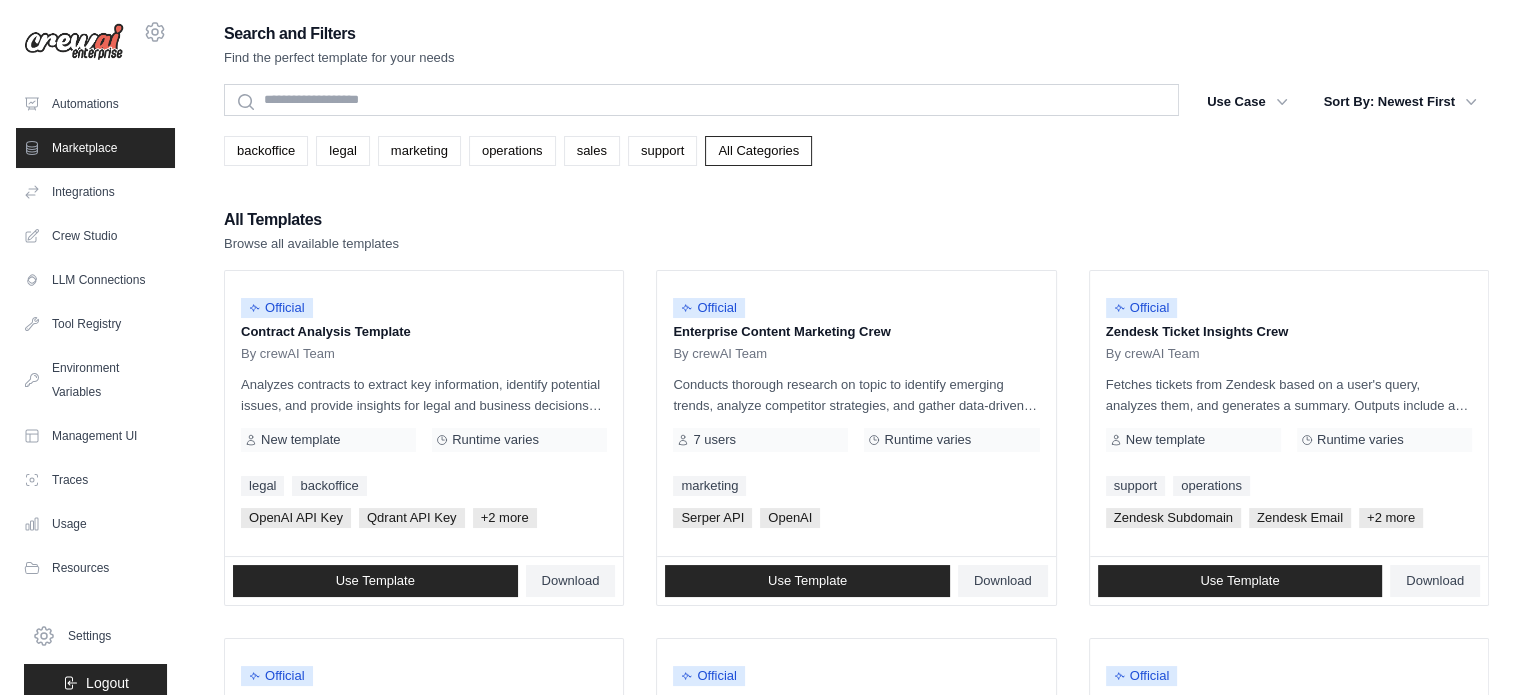 click at bounding box center (74, 42) 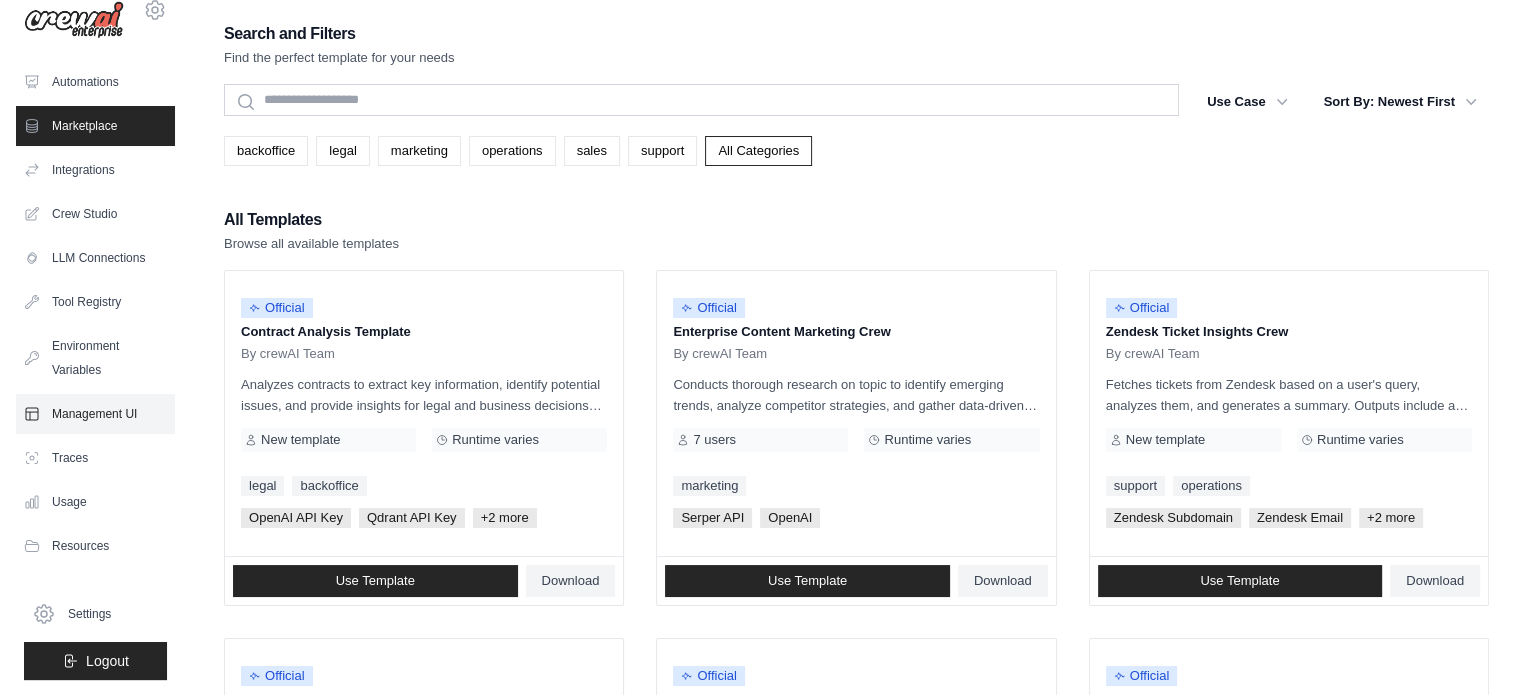 click on "Management UI" at bounding box center [95, 414] 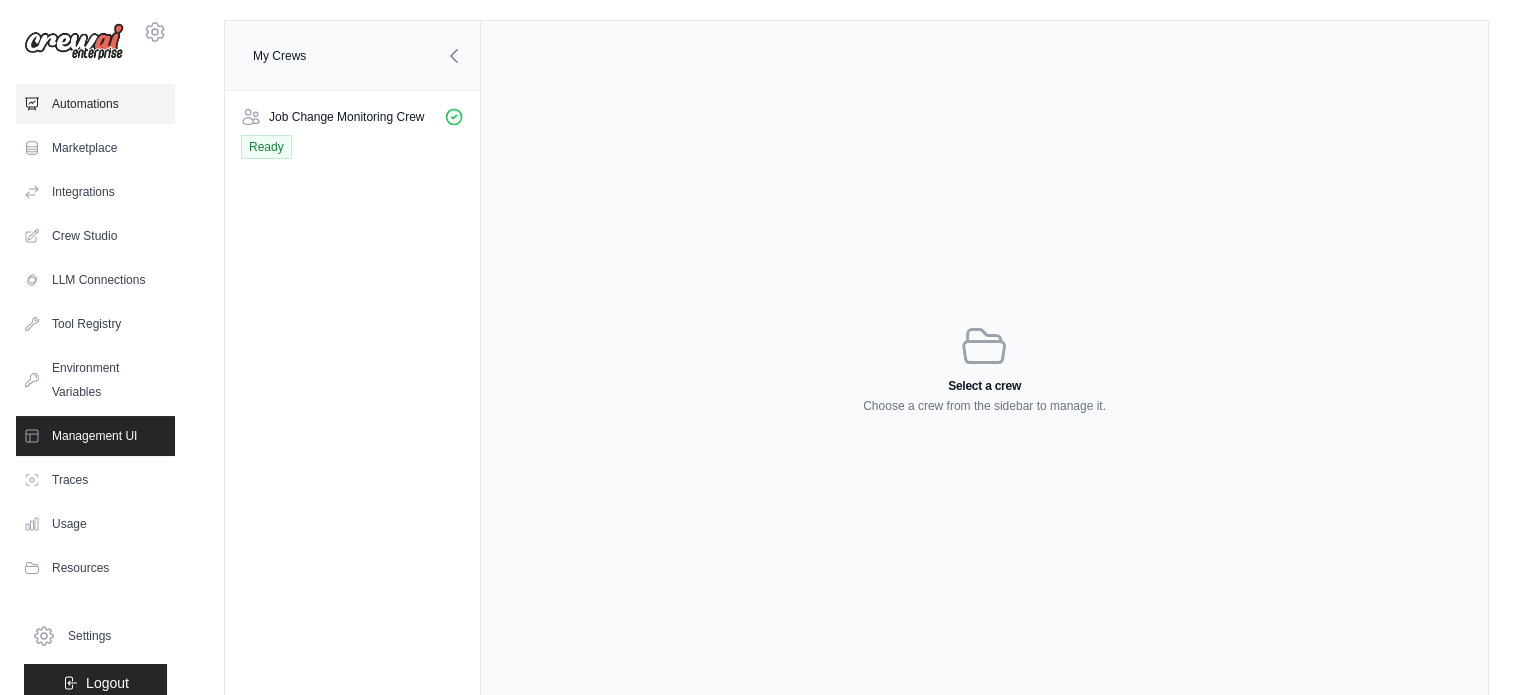 click on "Automations" at bounding box center [95, 104] 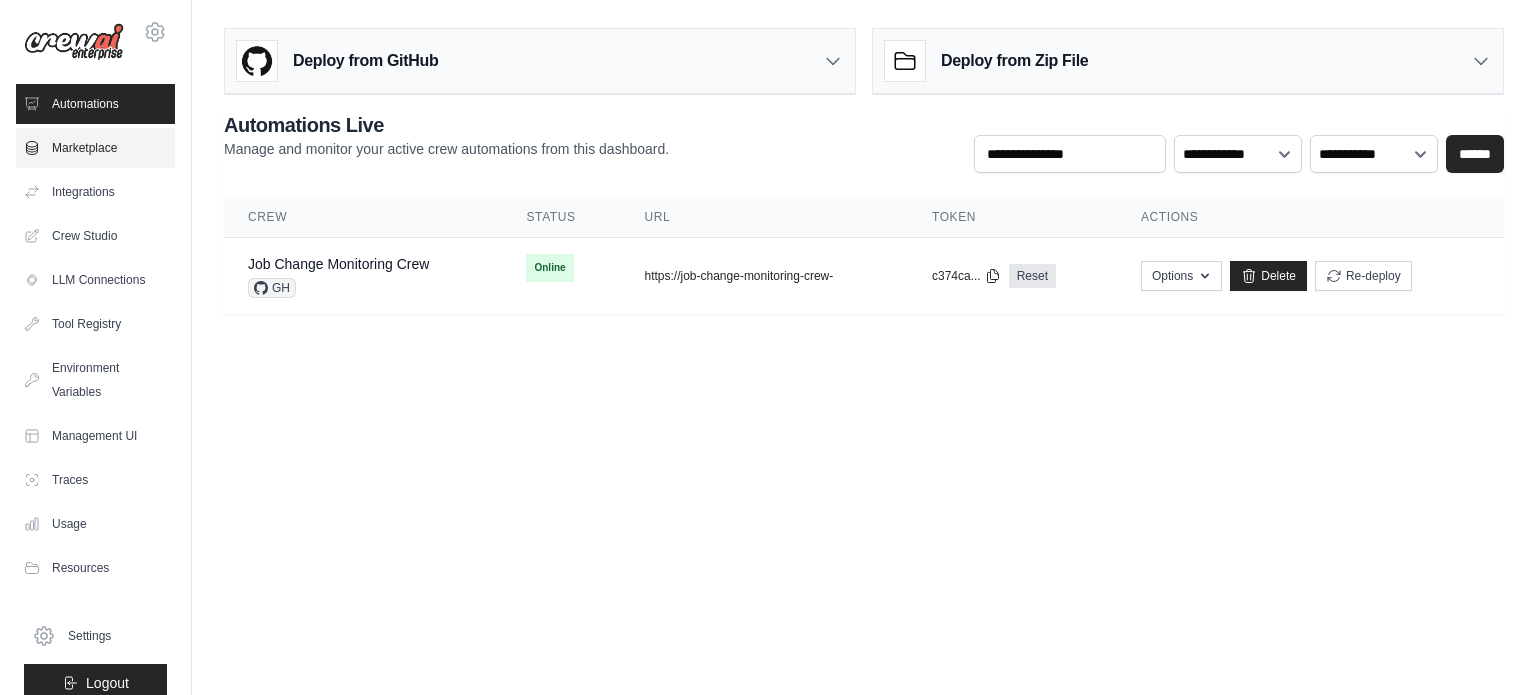 click on "Marketplace" at bounding box center [95, 148] 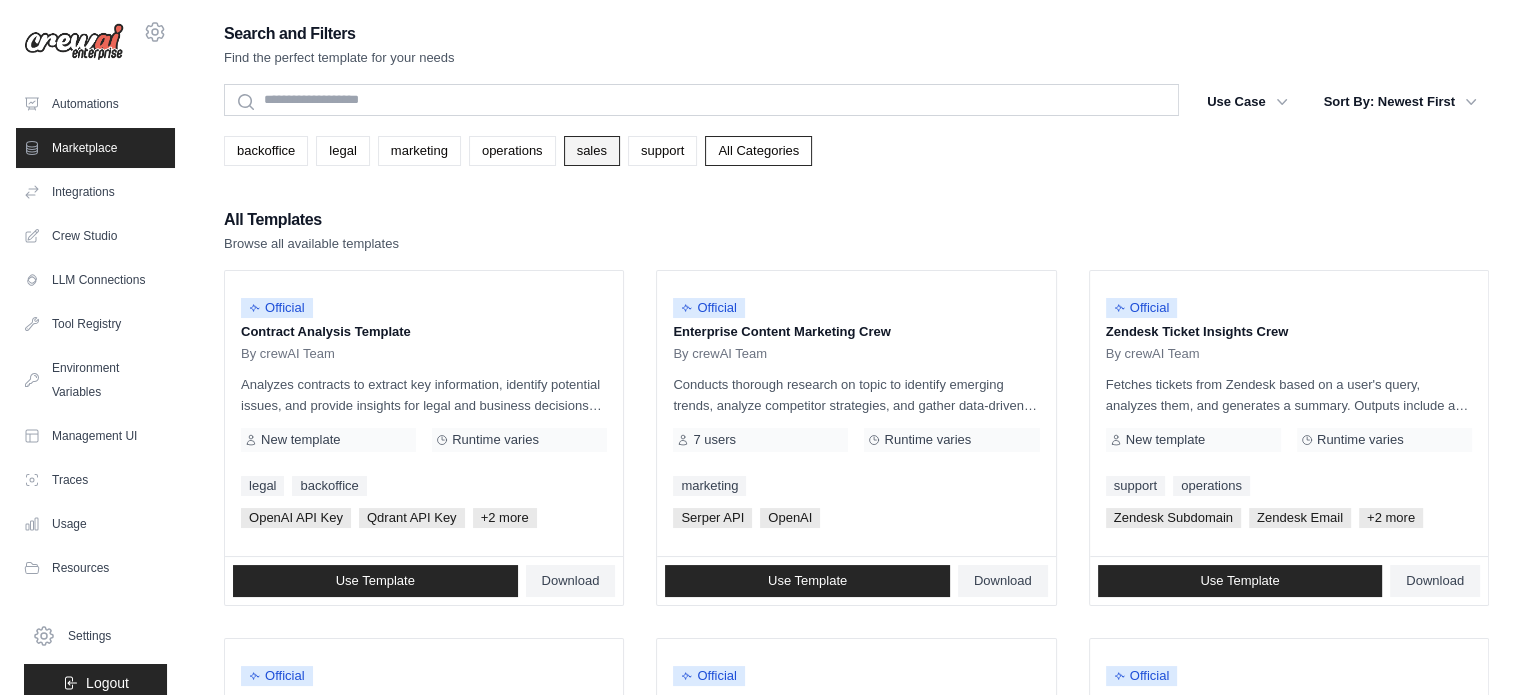 click on "sales" at bounding box center (592, 151) 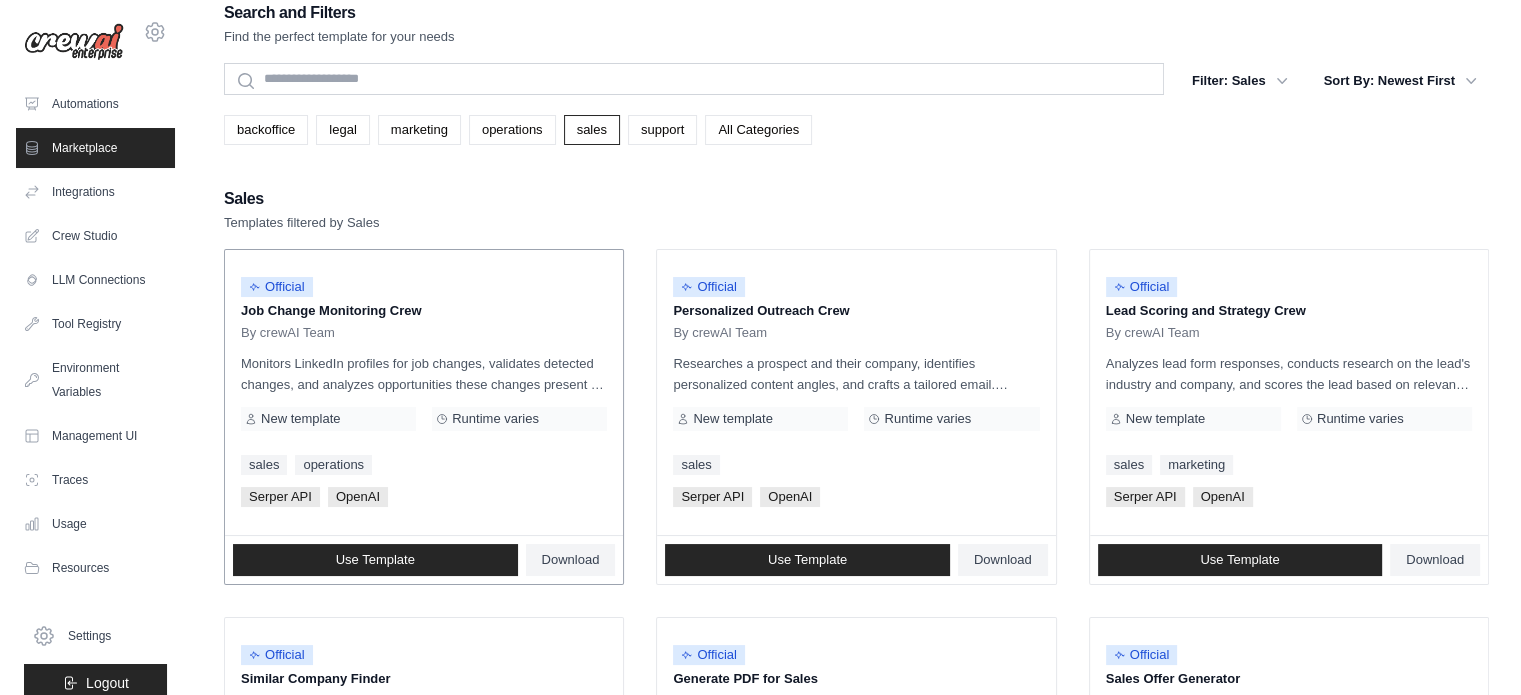 scroll, scrollTop: 0, scrollLeft: 0, axis: both 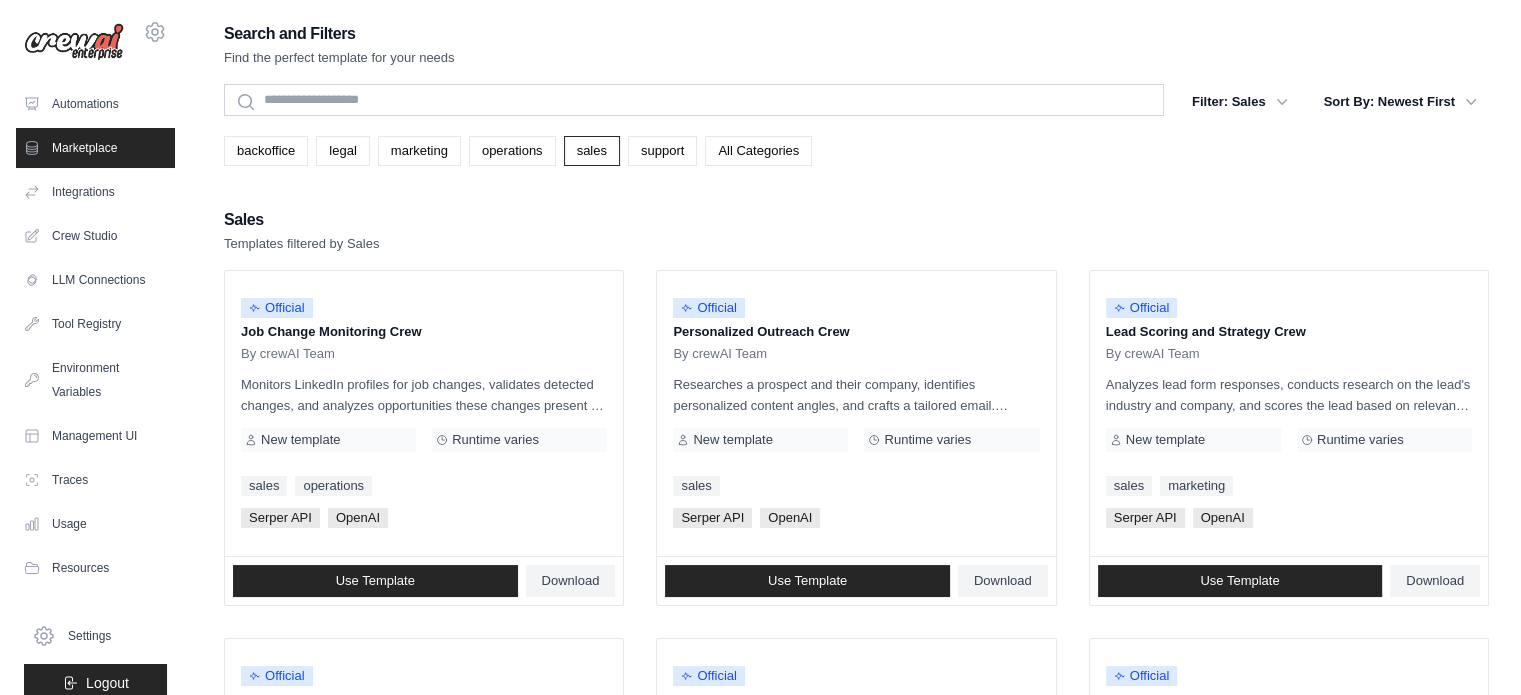 click on "backoffice
legal
marketing
operations
sales
support
All Categories" at bounding box center (856, 143) 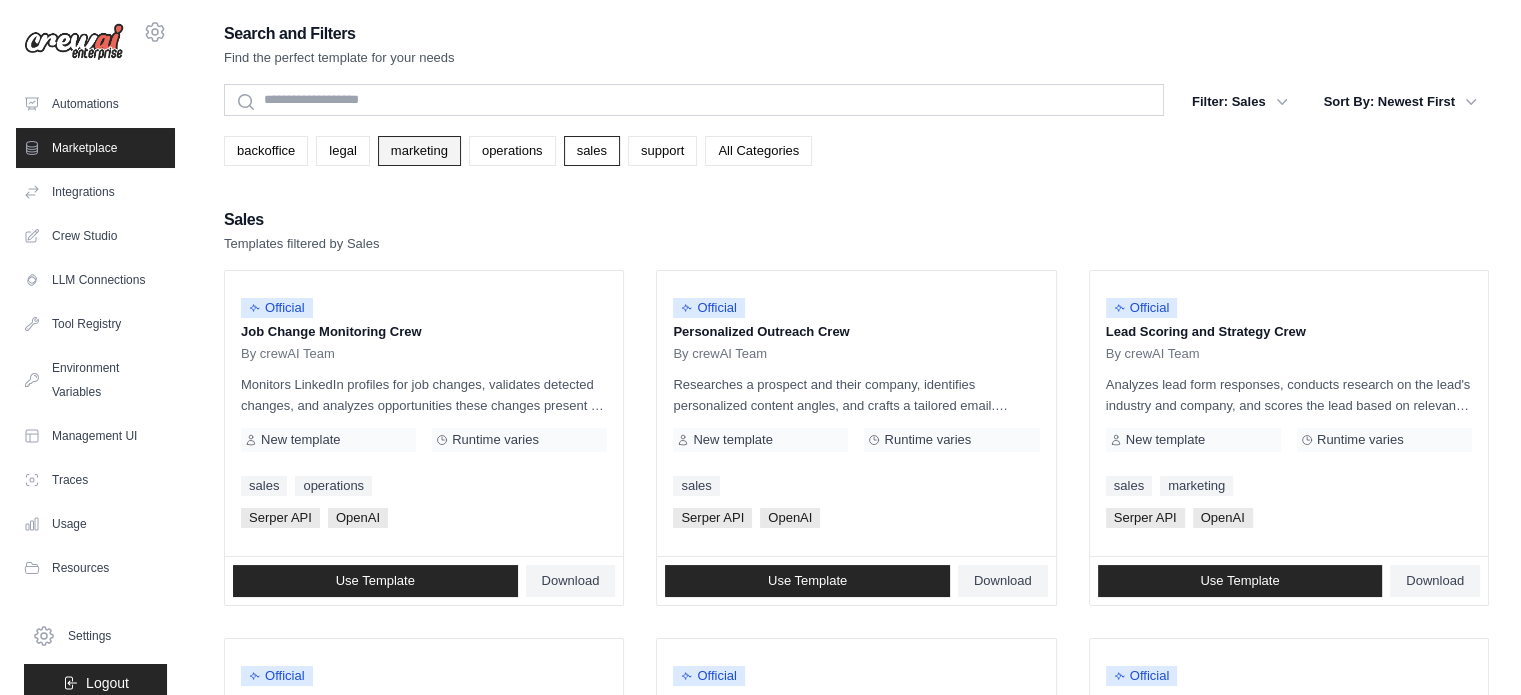 click on "marketing" at bounding box center [419, 151] 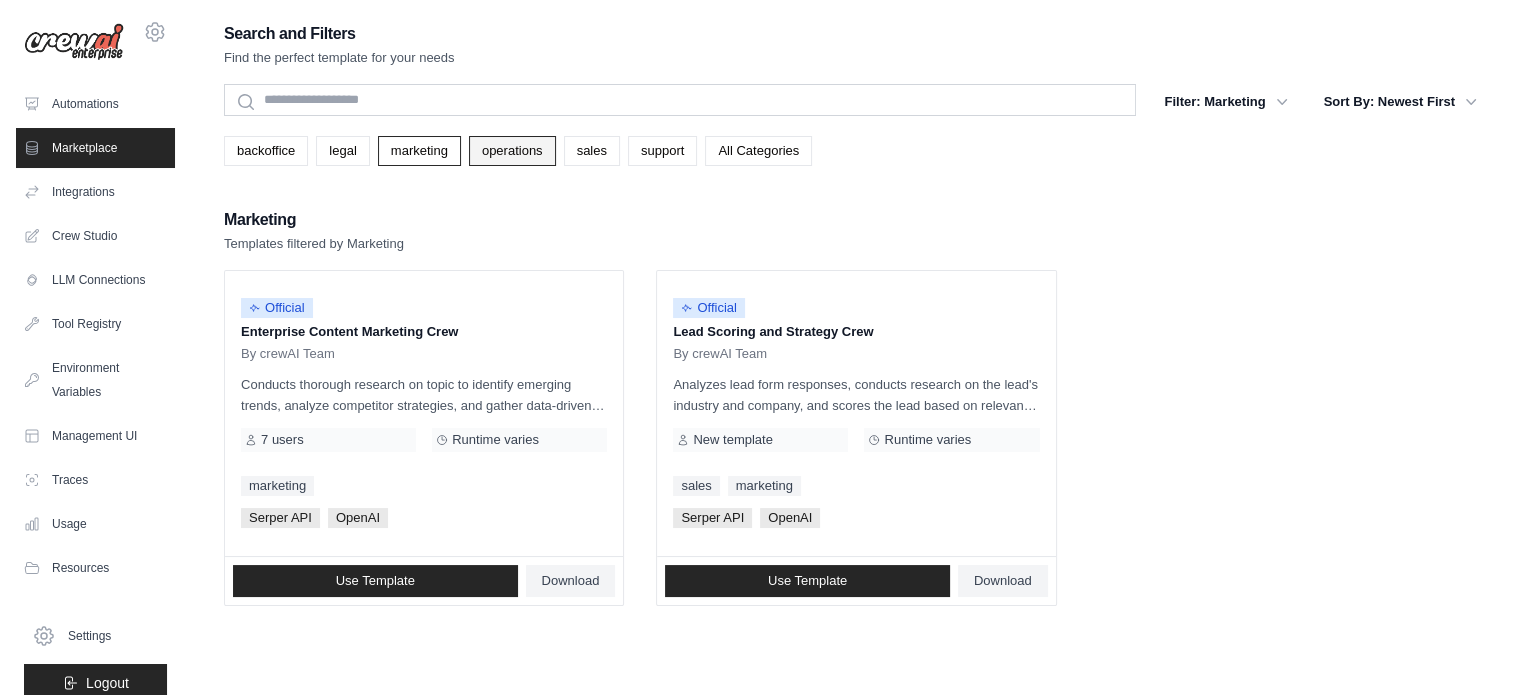 click on "operations" at bounding box center (512, 151) 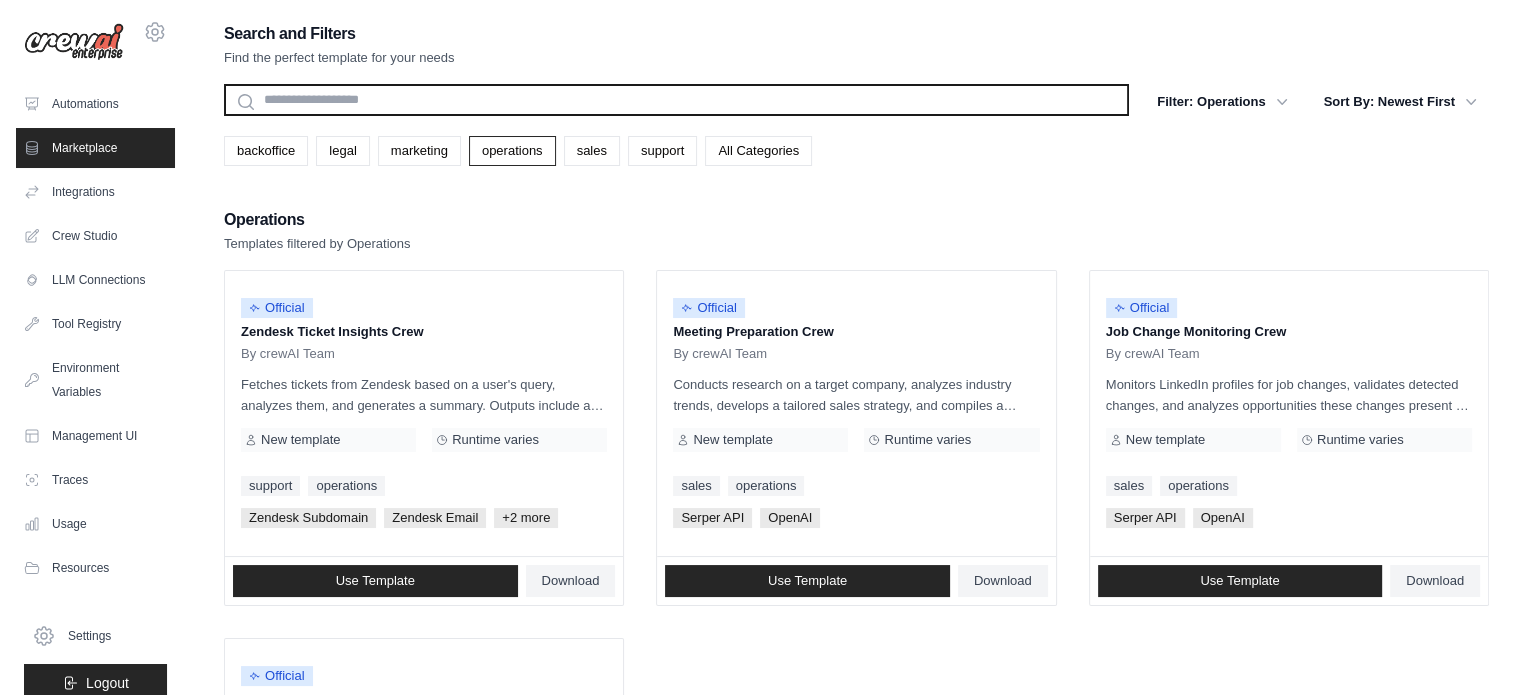 click at bounding box center [676, 100] 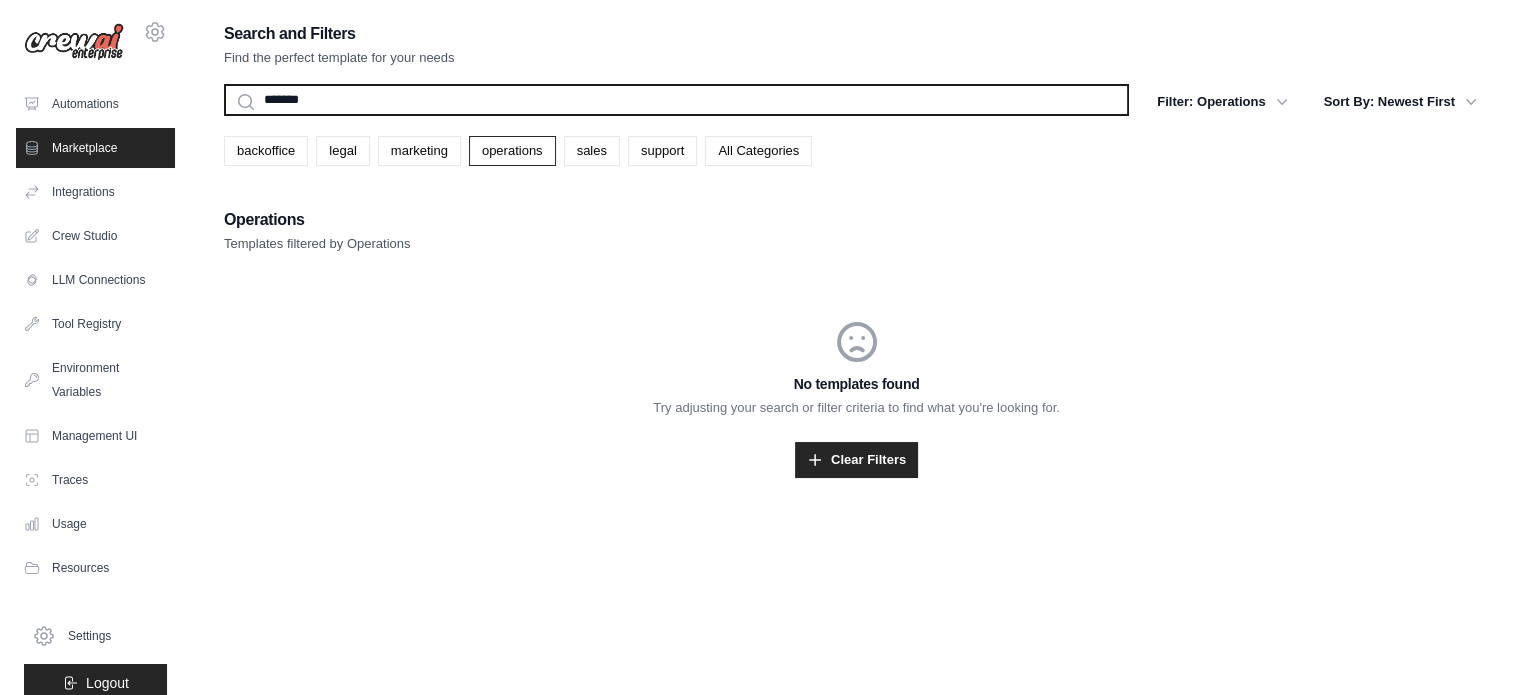 type on "*******" 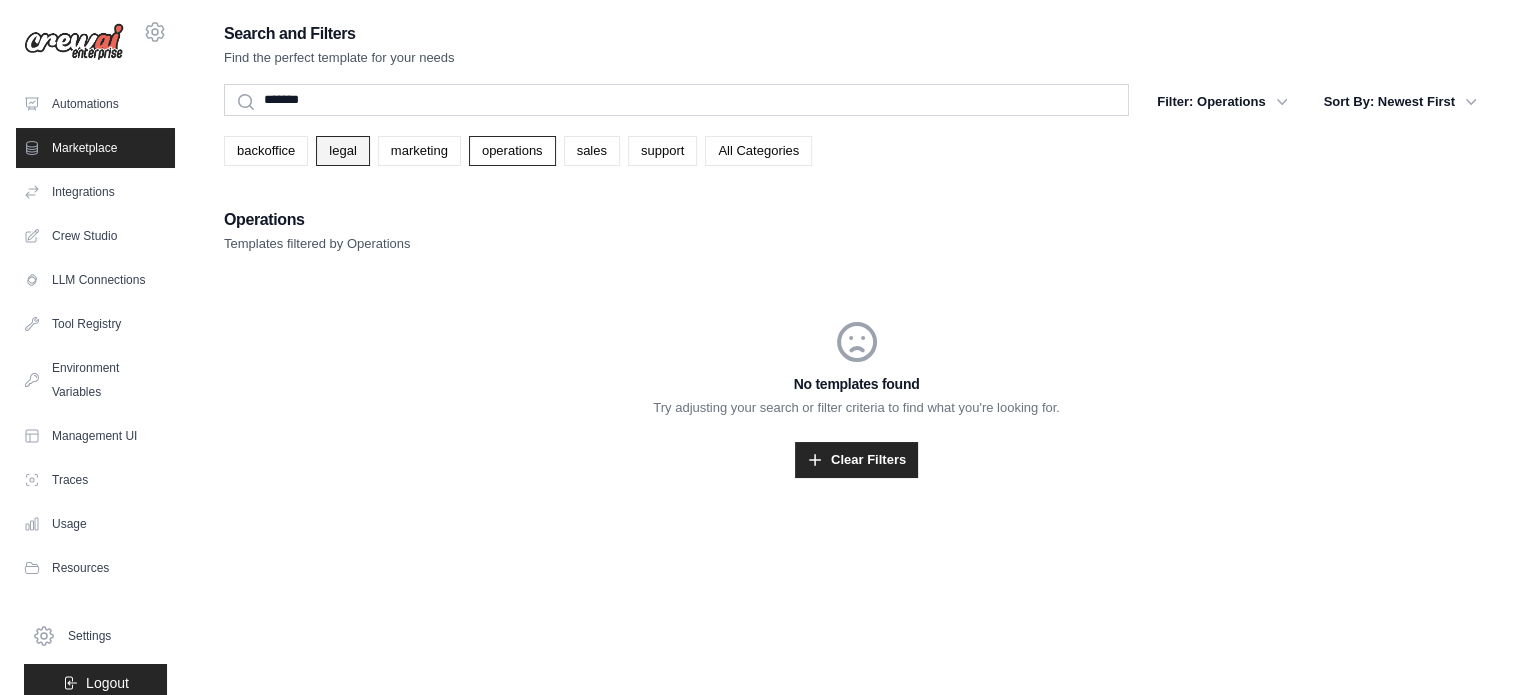 click on "legal" at bounding box center (342, 151) 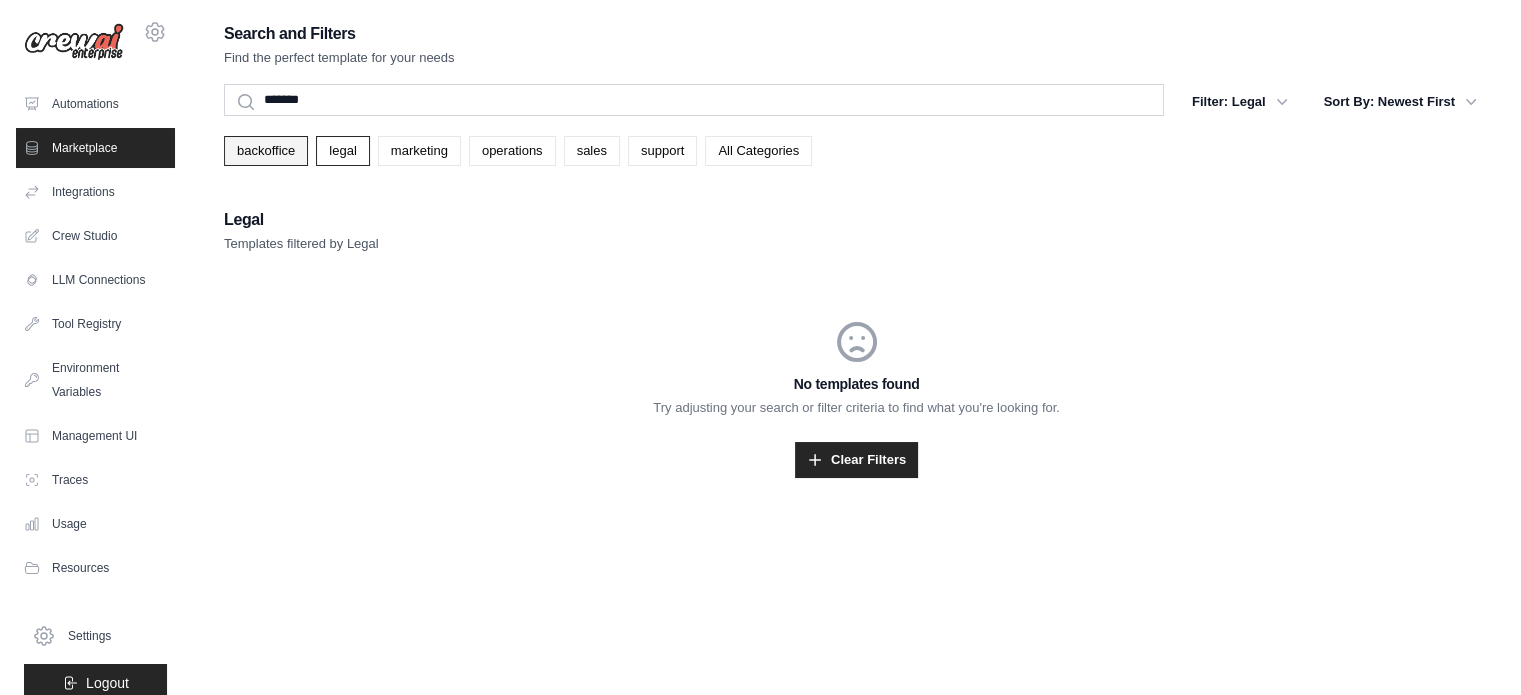 click on "backoffice" at bounding box center (266, 151) 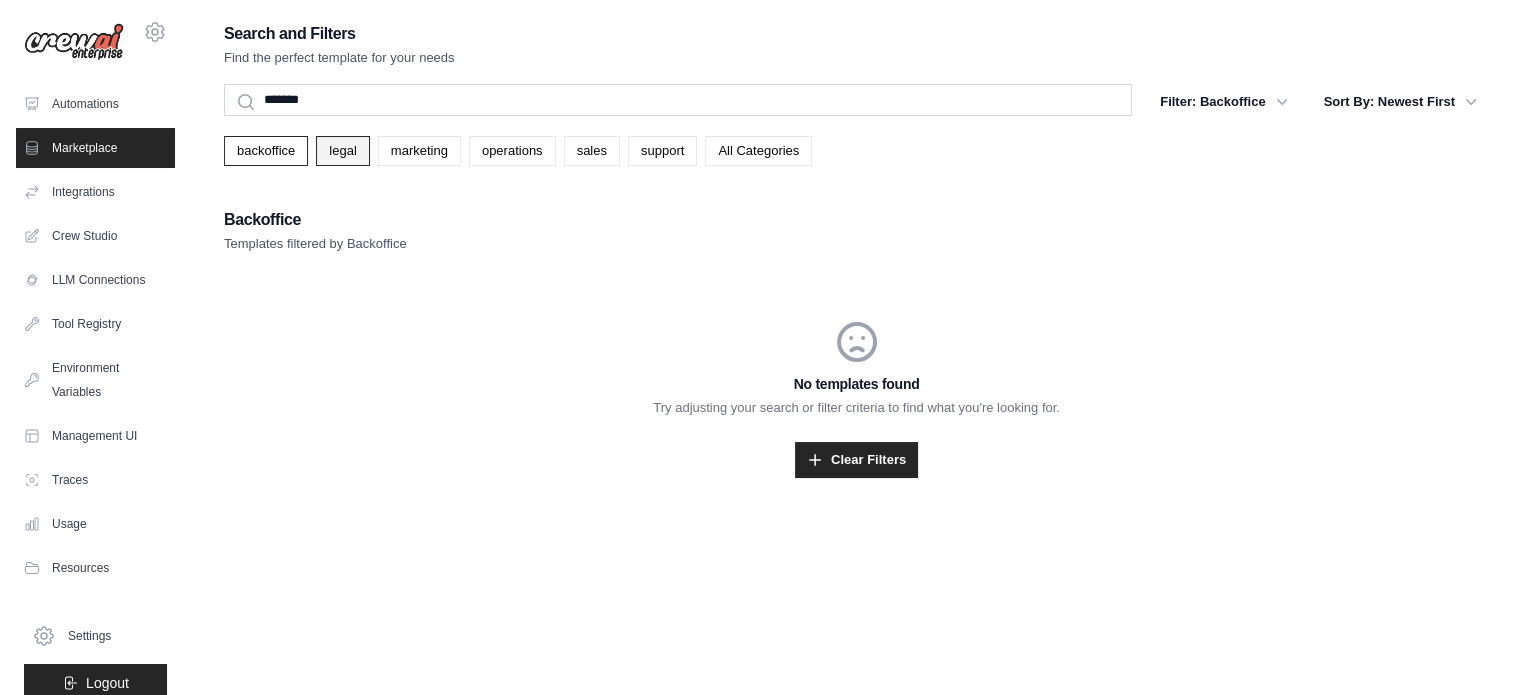 click on "legal" at bounding box center [342, 151] 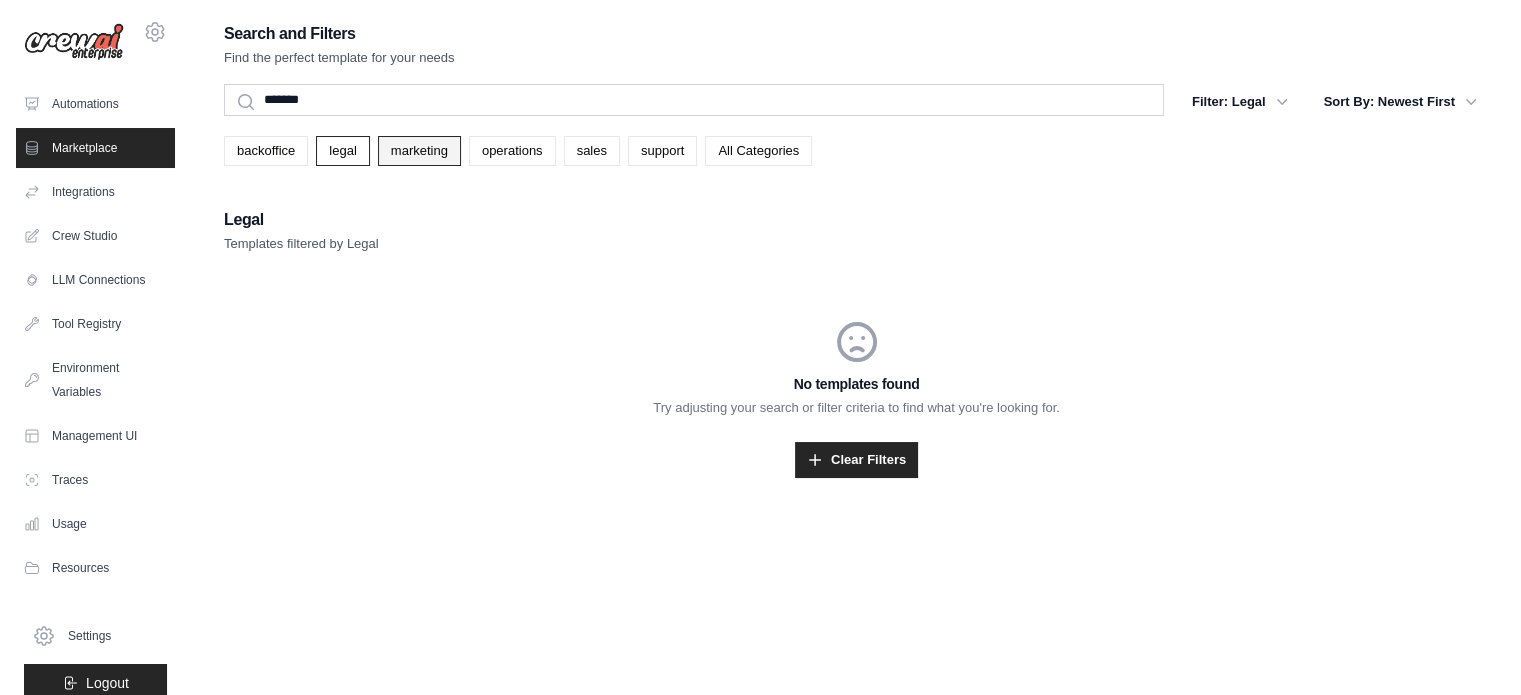 click on "marketing" at bounding box center [419, 151] 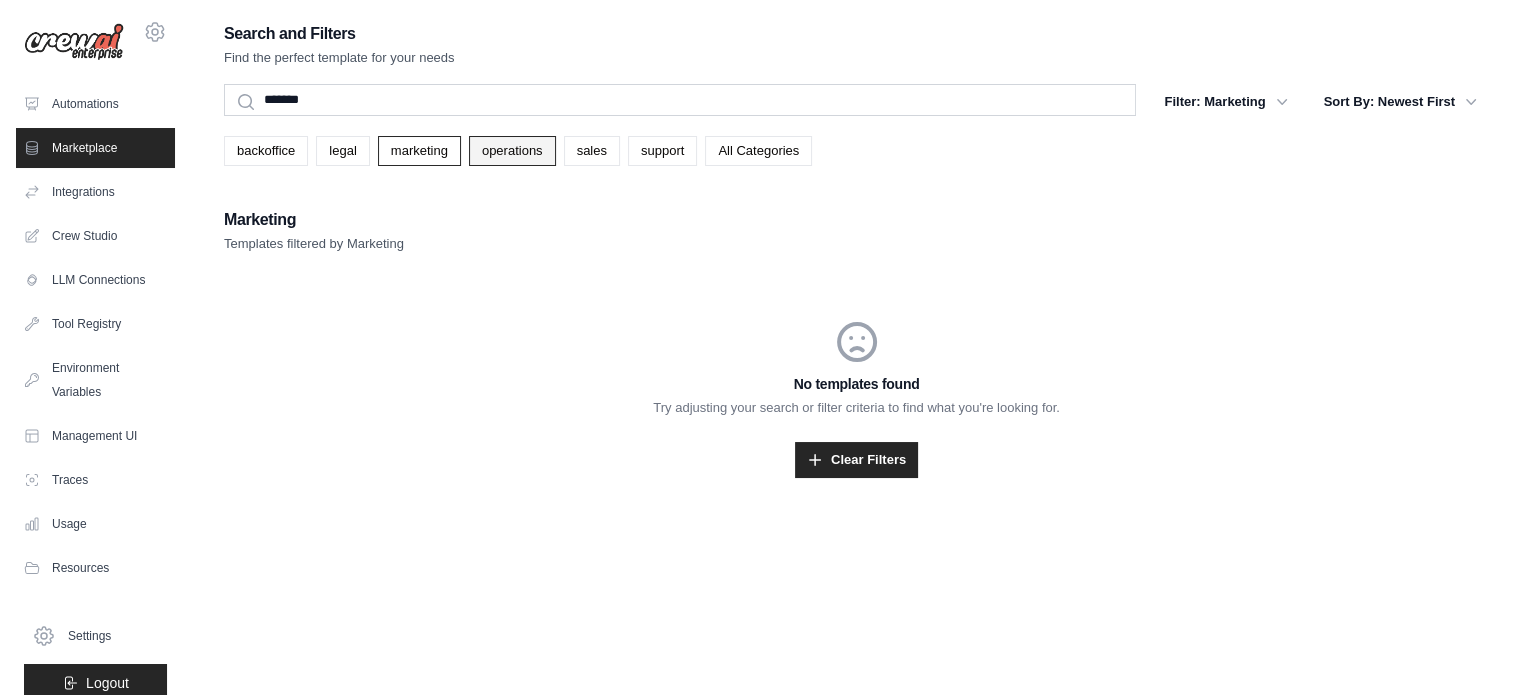 click on "operations" at bounding box center (512, 151) 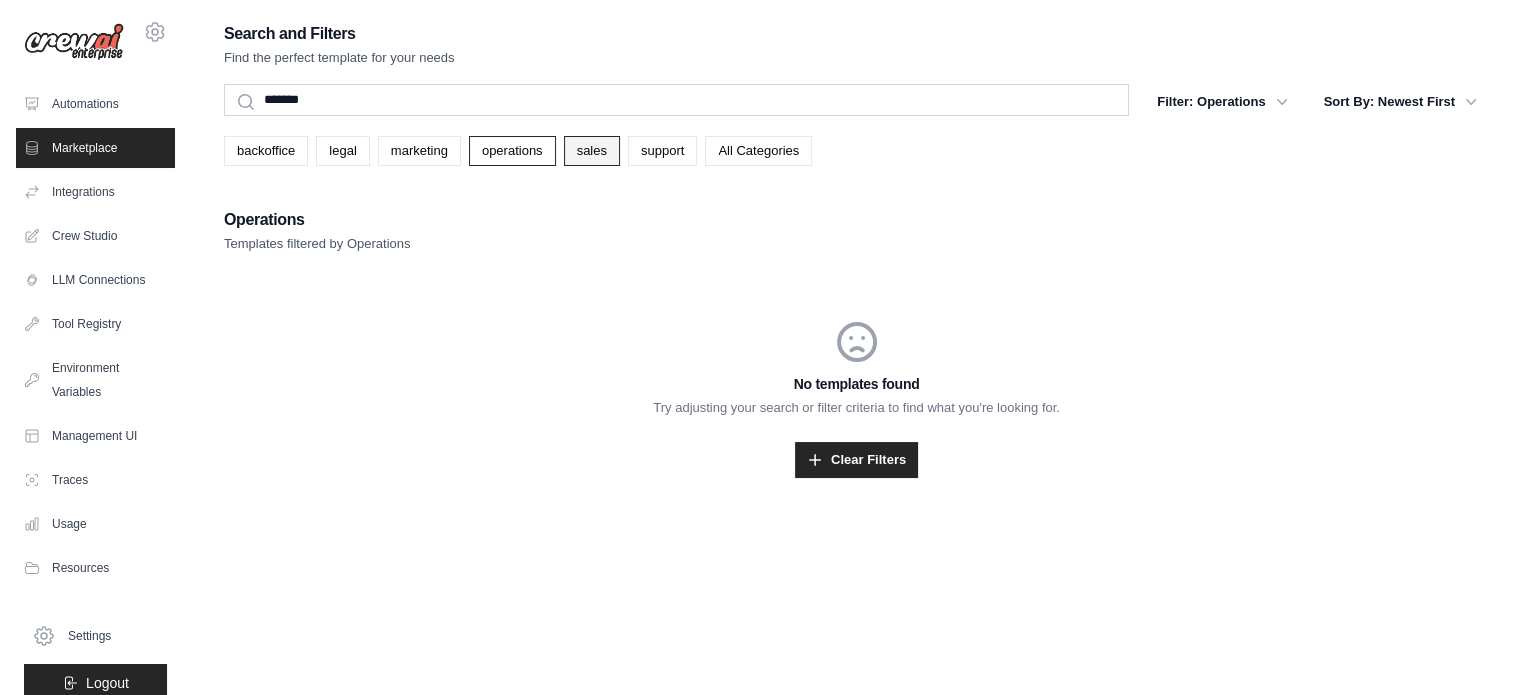 click on "sales" at bounding box center (592, 151) 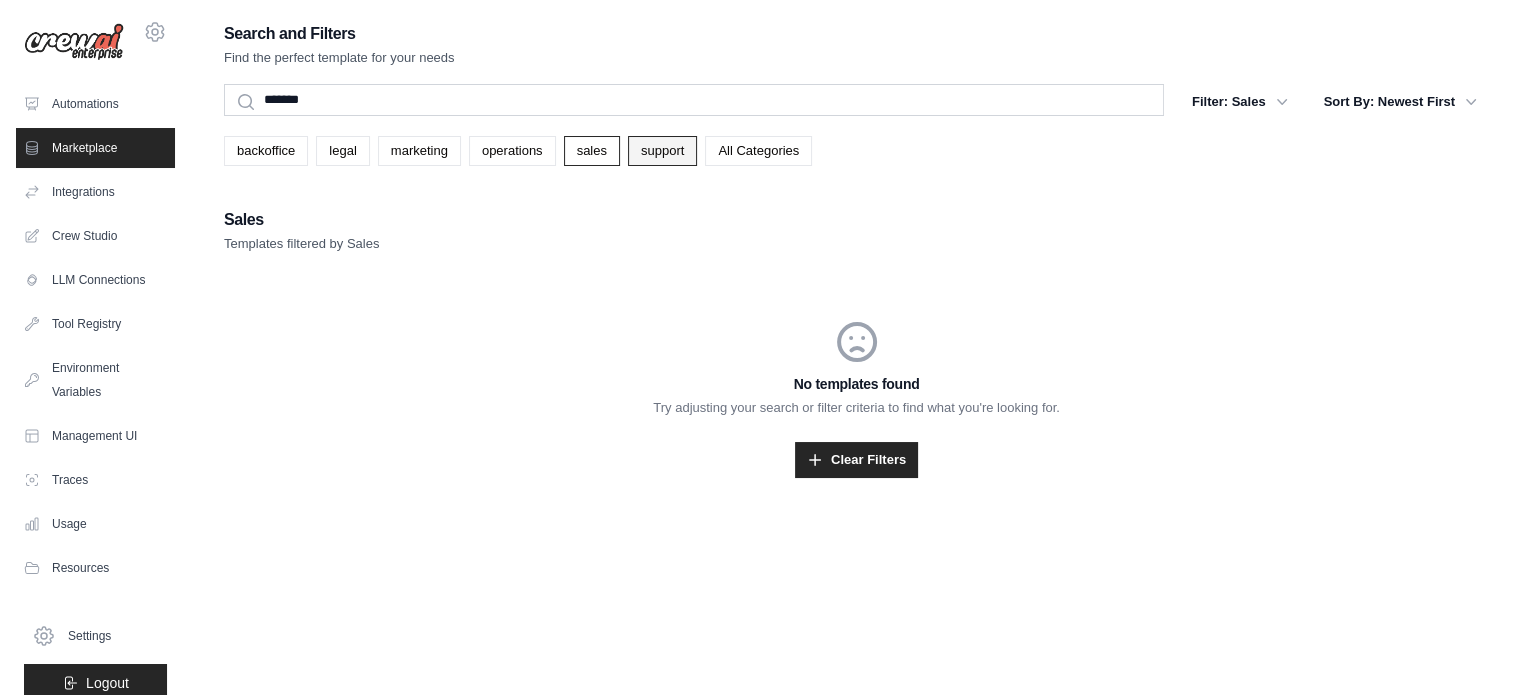 click on "support" at bounding box center (662, 151) 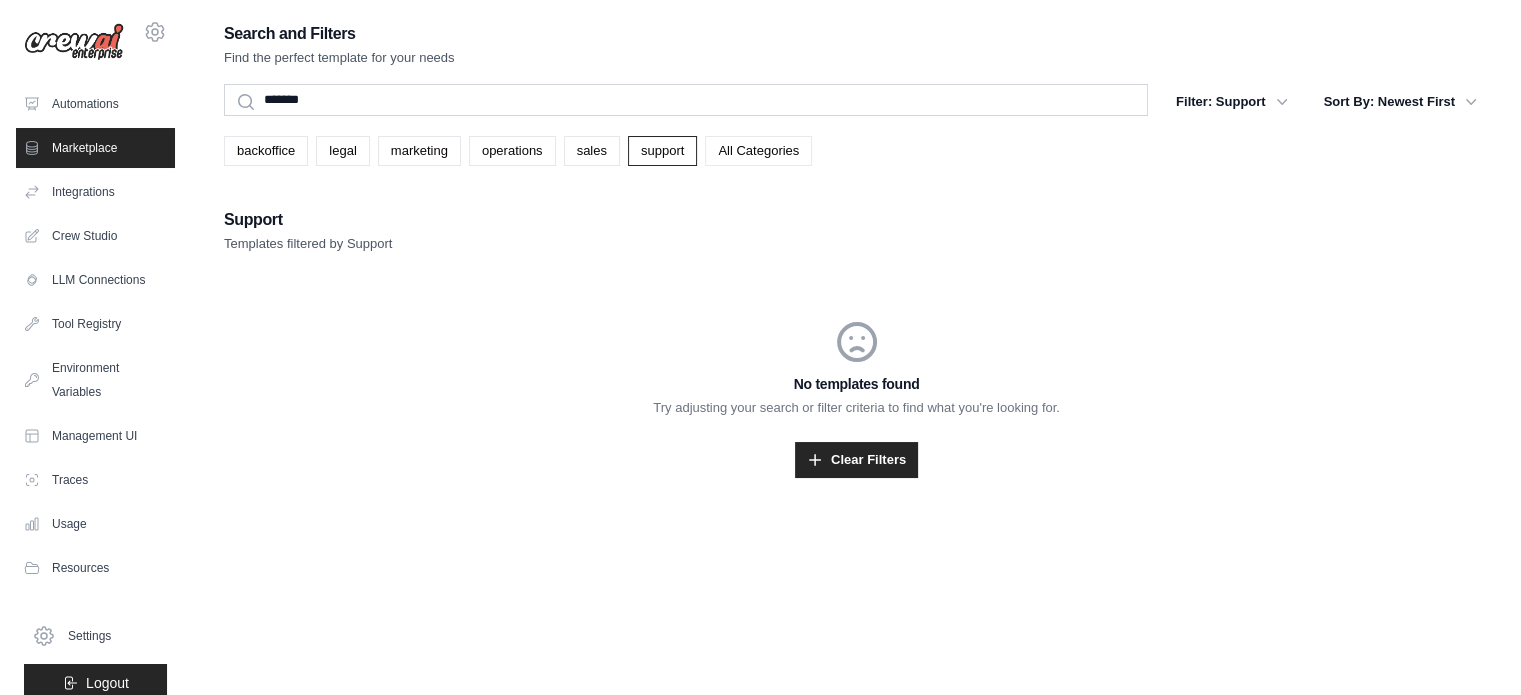 click on "All Categories" at bounding box center (758, 151) 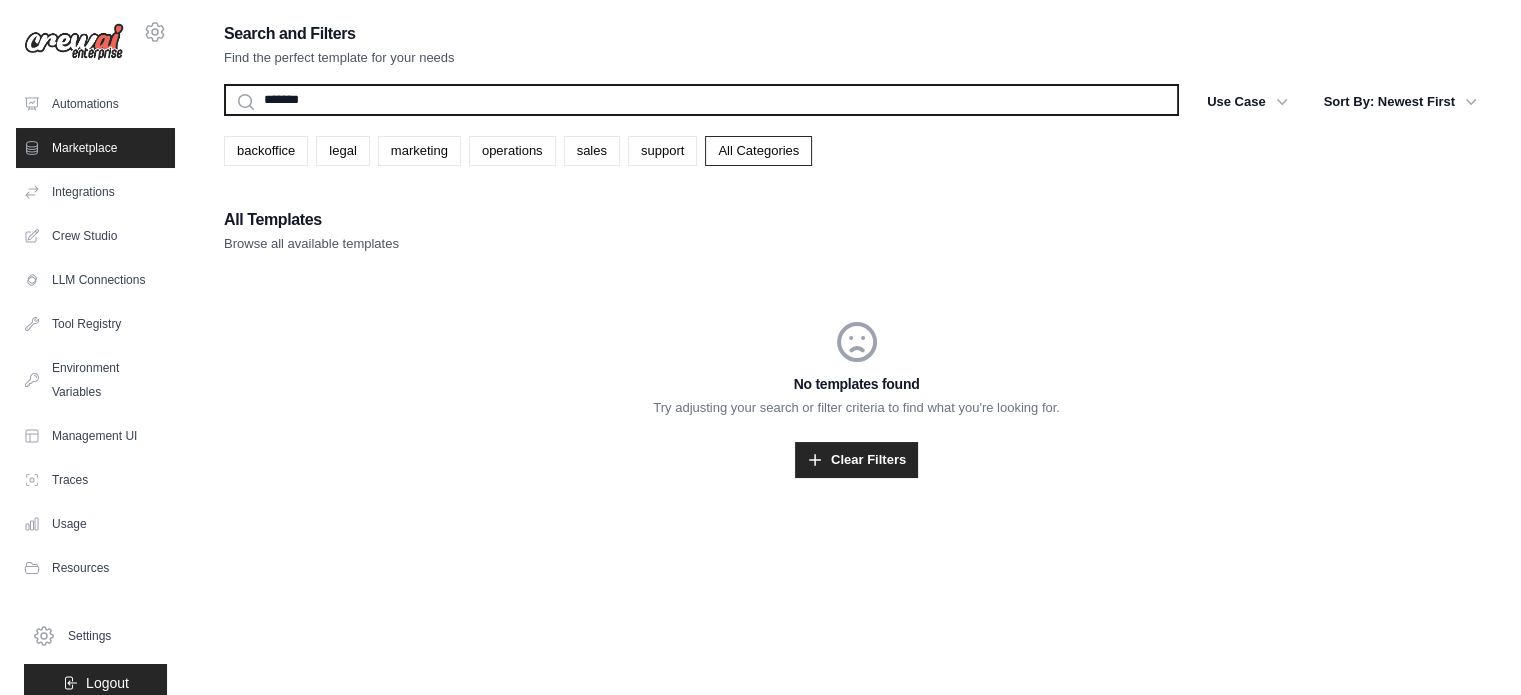click on "*******" at bounding box center [701, 100] 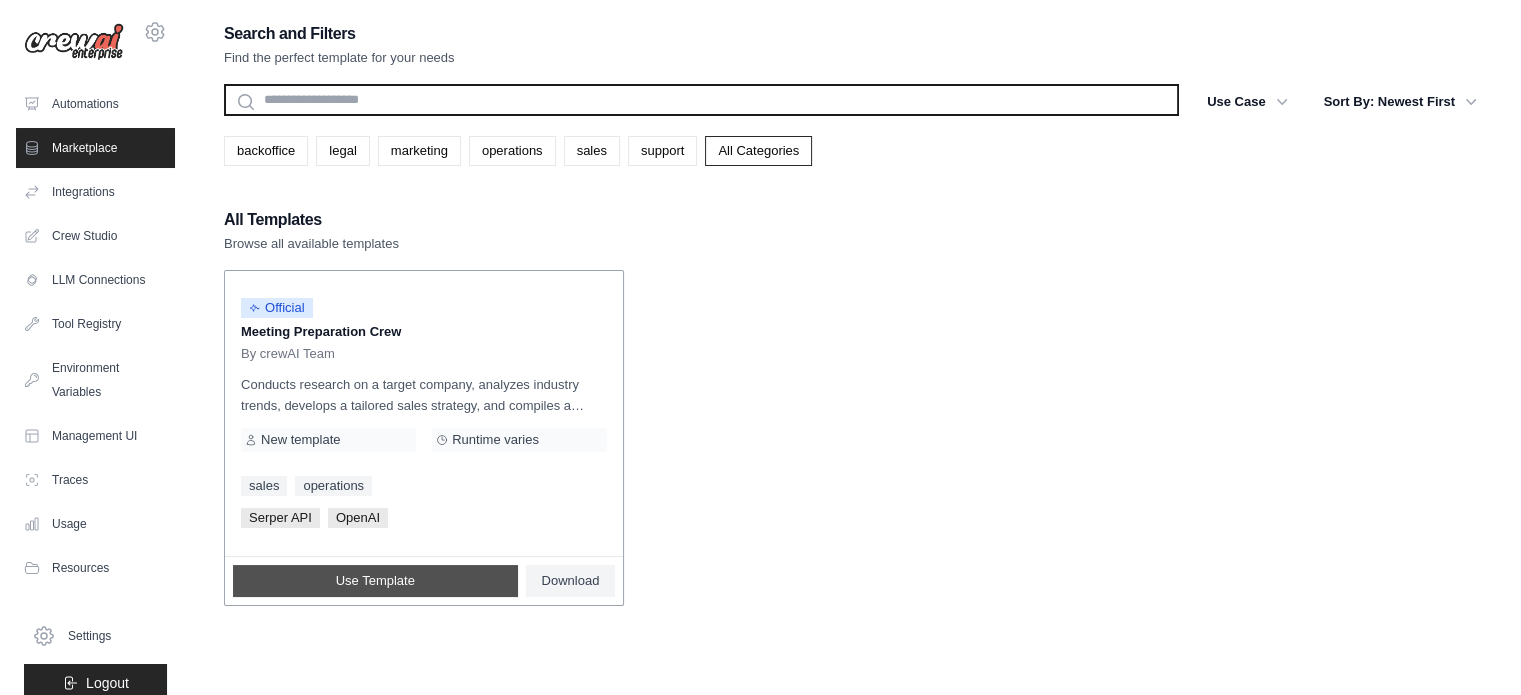 type 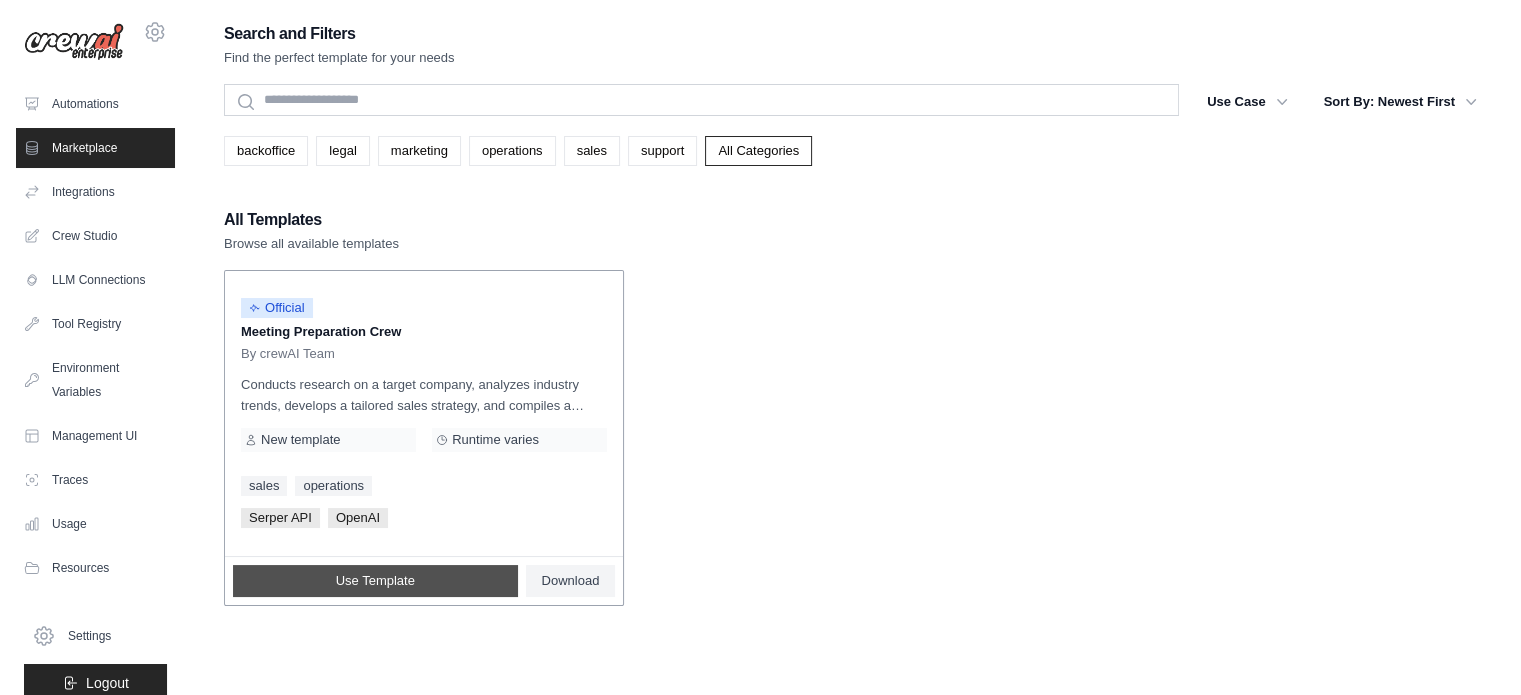 click on "Use Template" at bounding box center (375, 581) 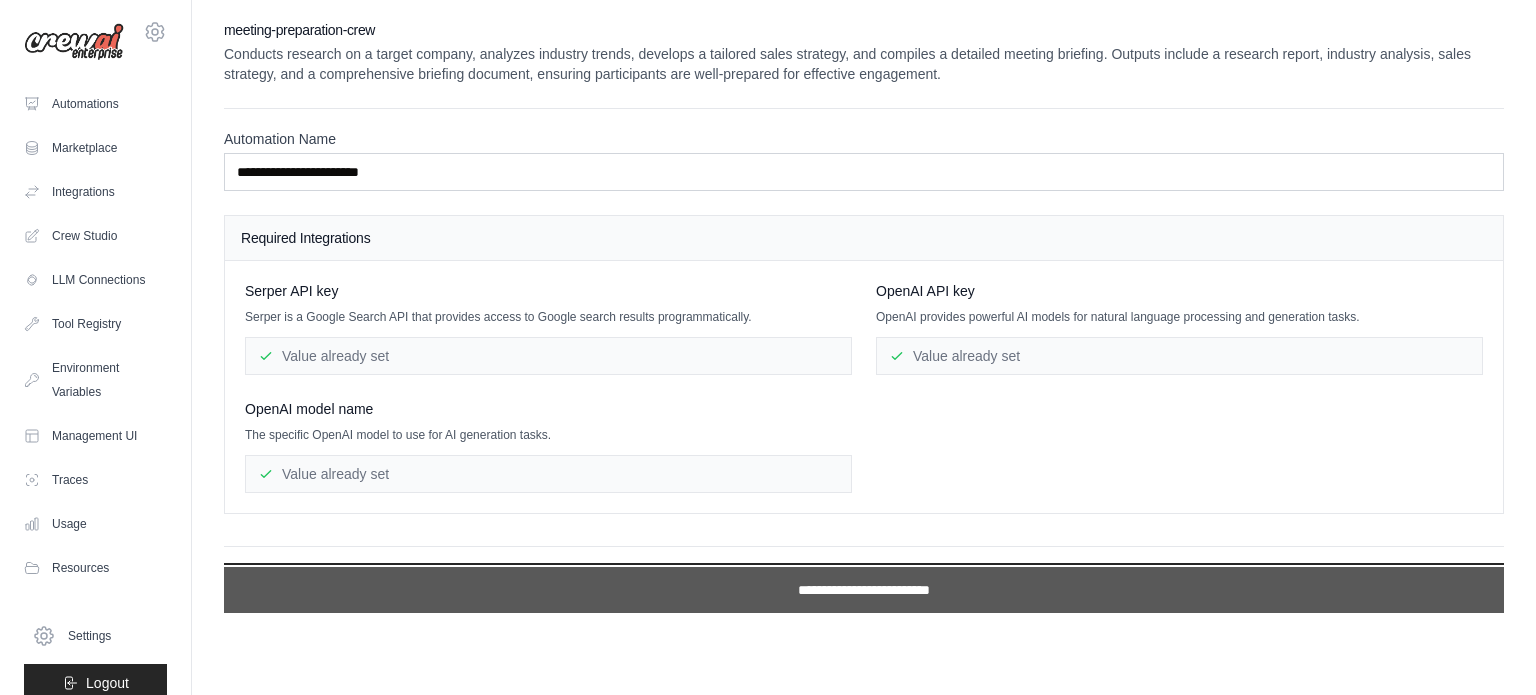 click on "**********" at bounding box center [864, 590] 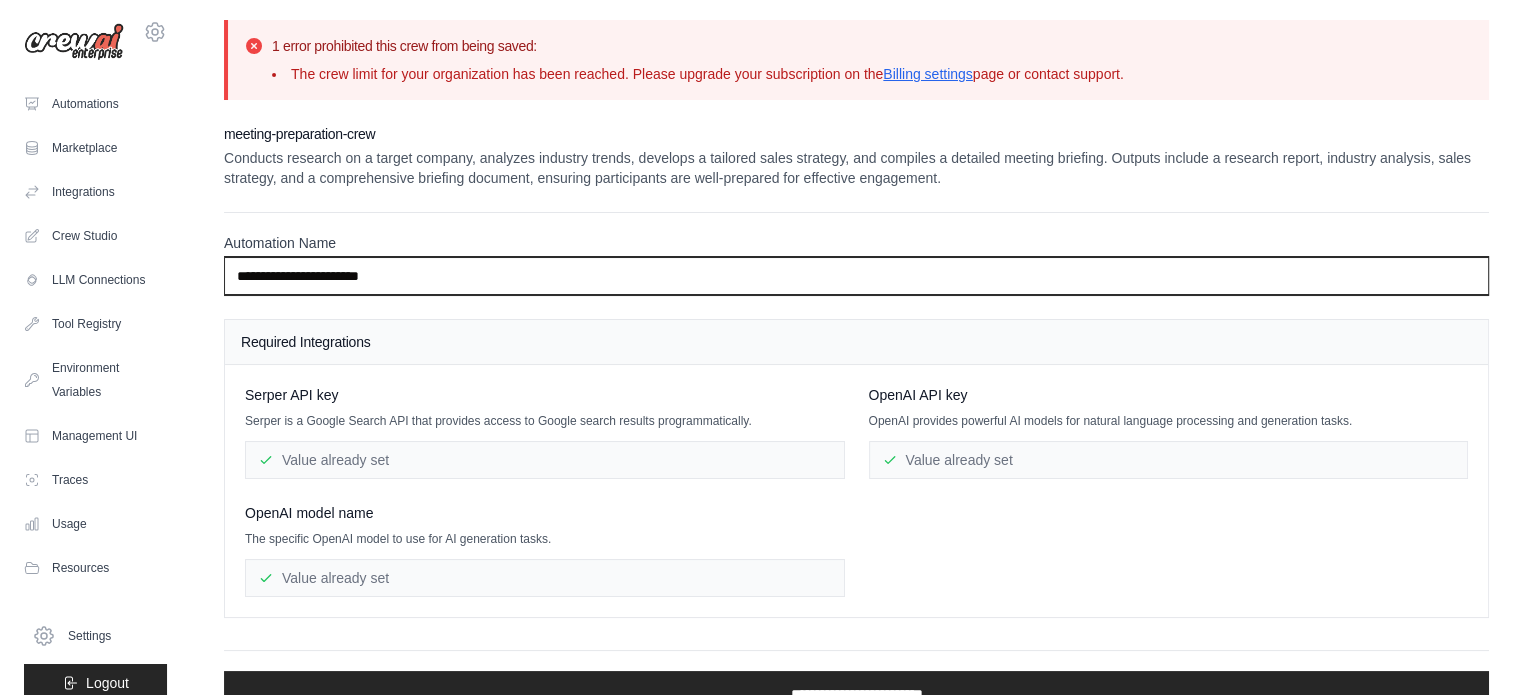click on "**********" at bounding box center [856, 276] 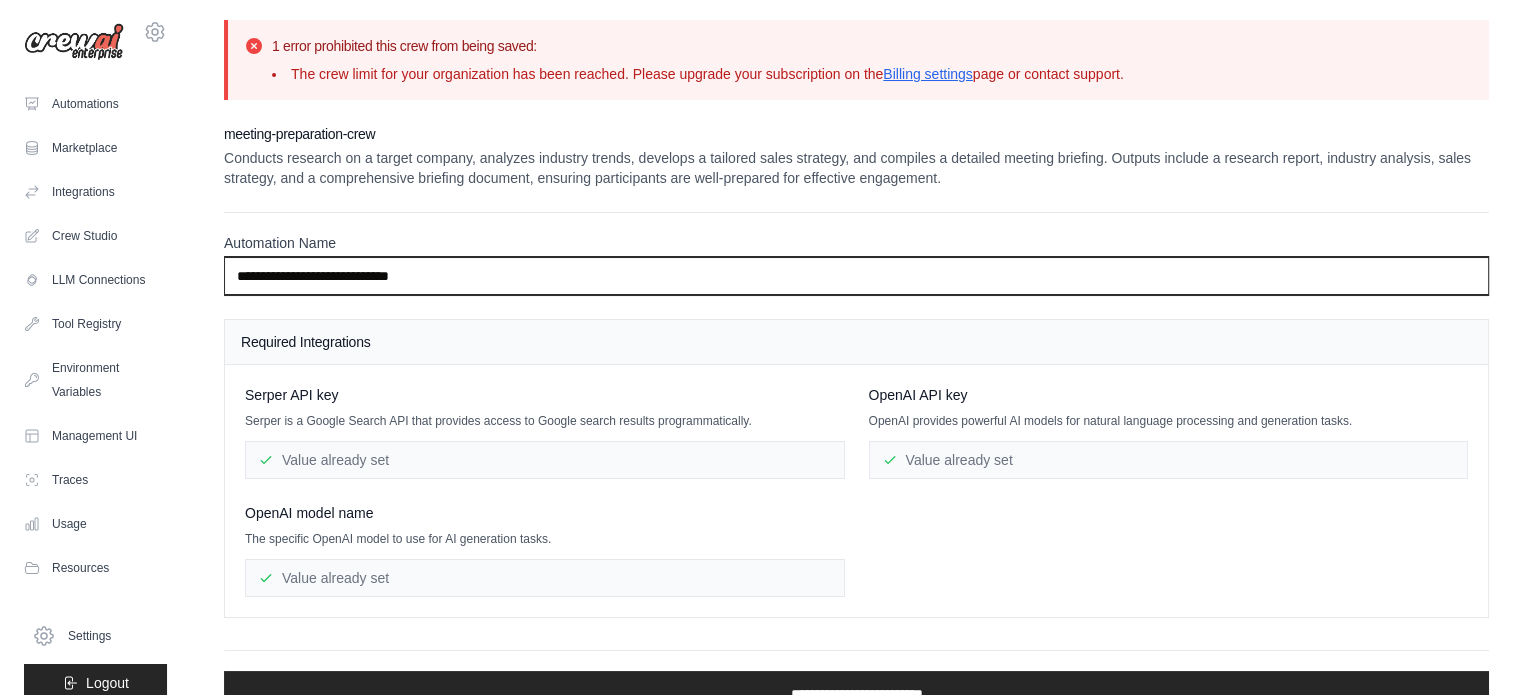 scroll, scrollTop: 39, scrollLeft: 0, axis: vertical 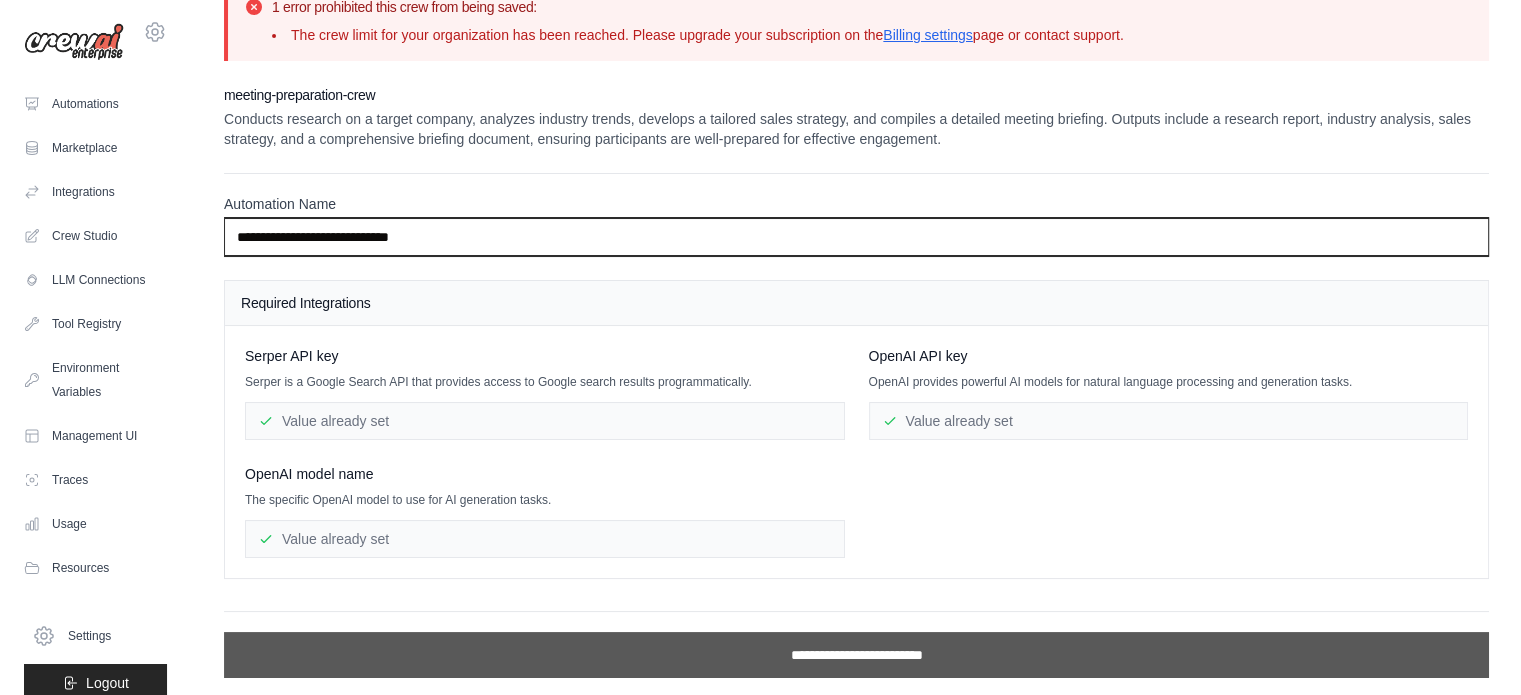 type on "**********" 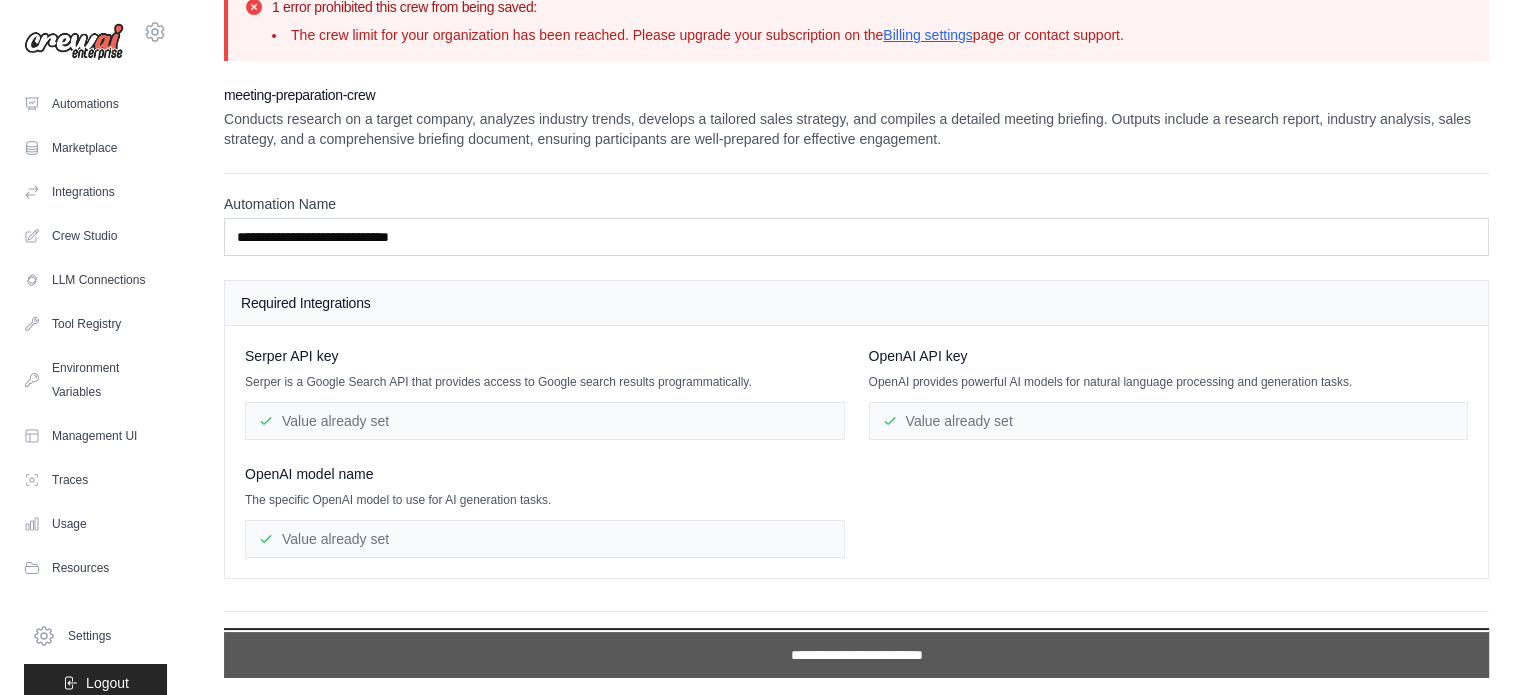 click on "**********" at bounding box center [856, 655] 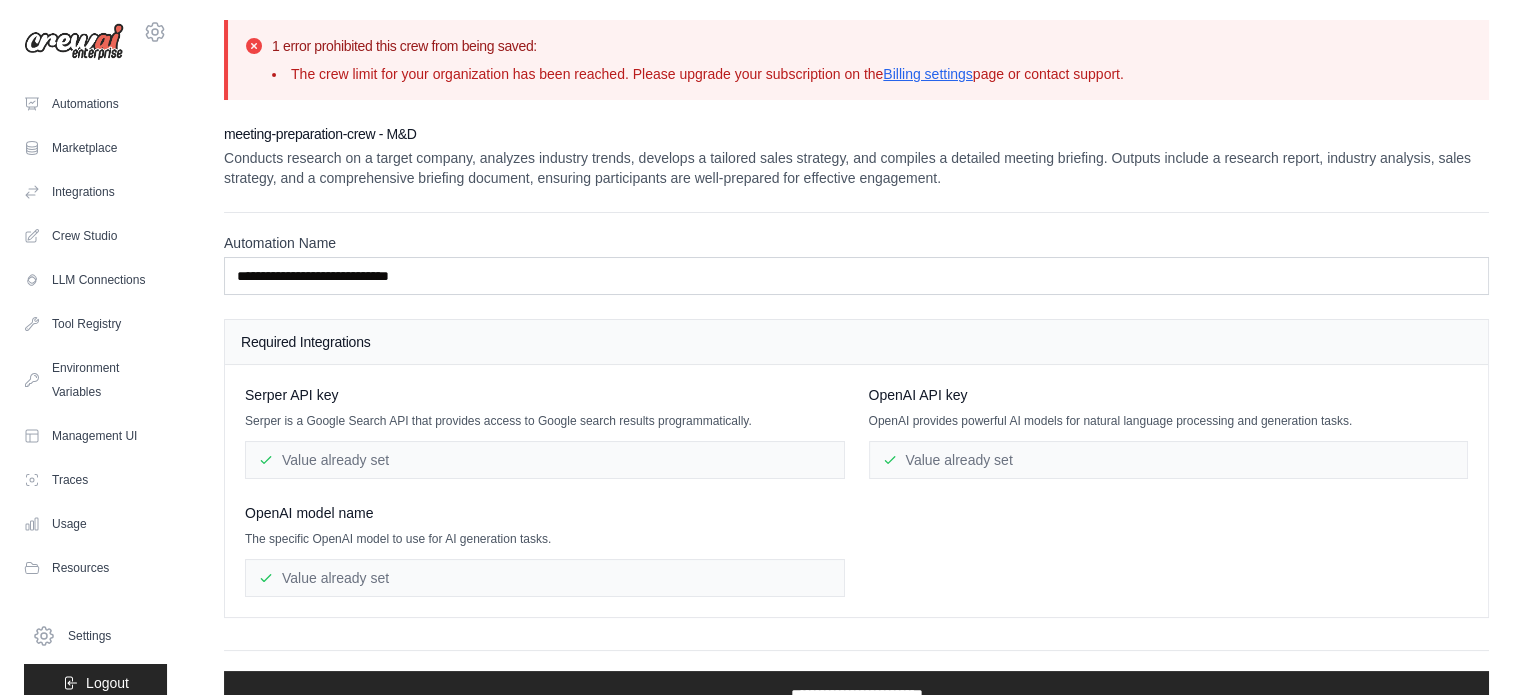 scroll, scrollTop: 39, scrollLeft: 0, axis: vertical 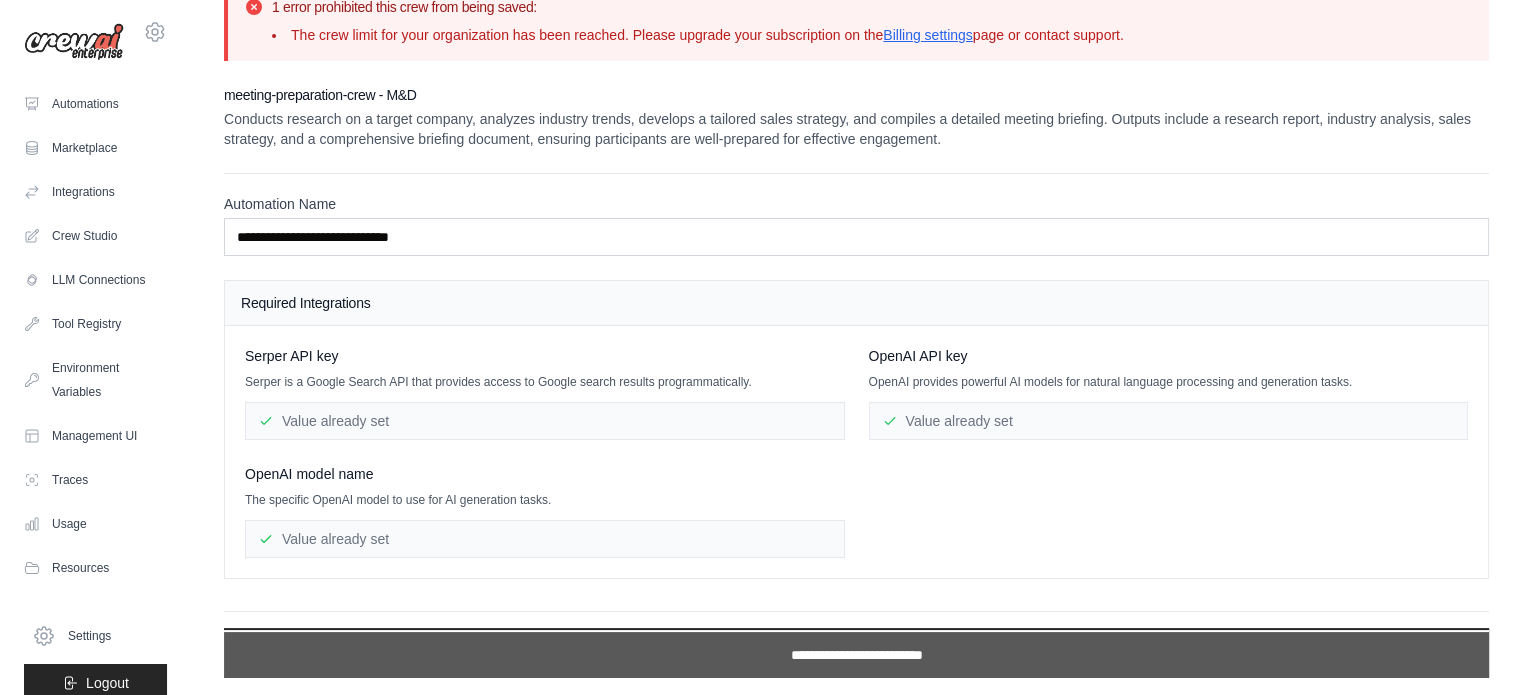 click on "**********" at bounding box center [856, 655] 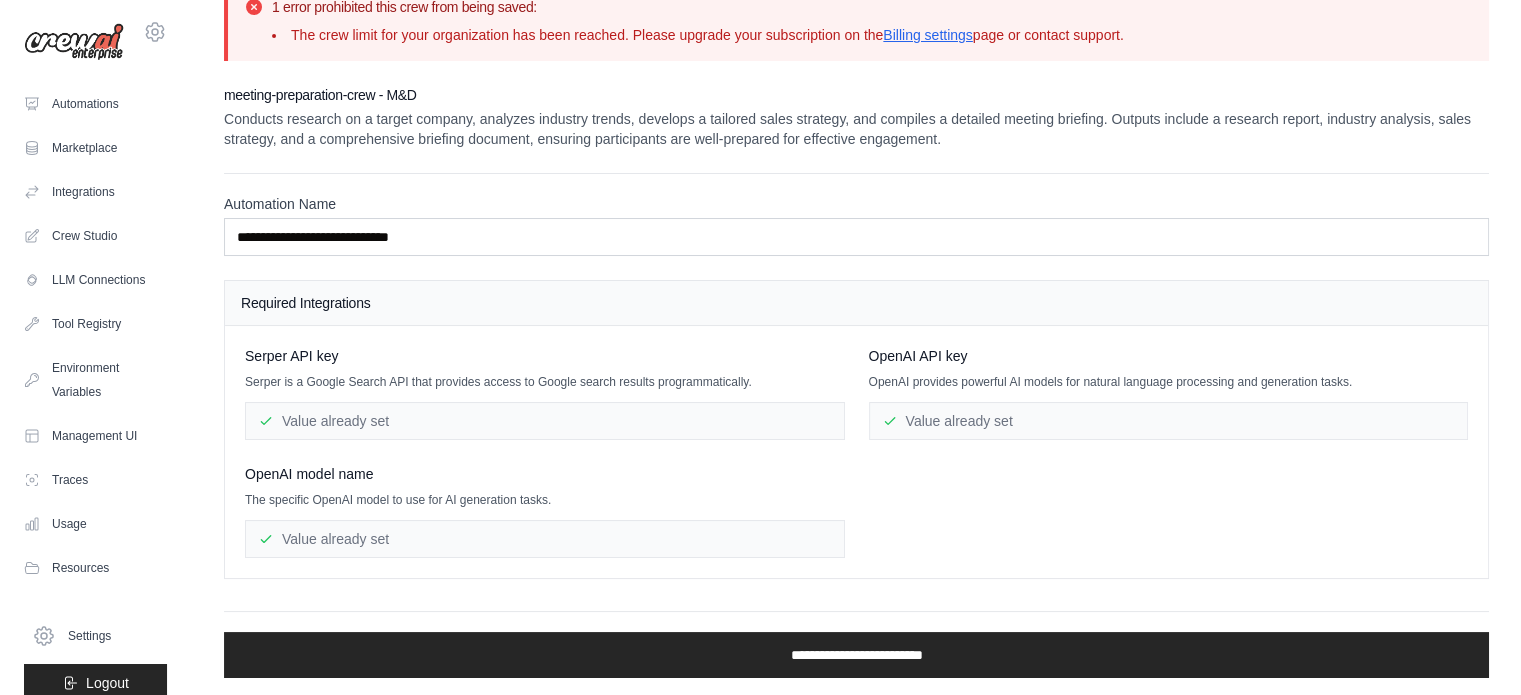 scroll, scrollTop: 0, scrollLeft: 0, axis: both 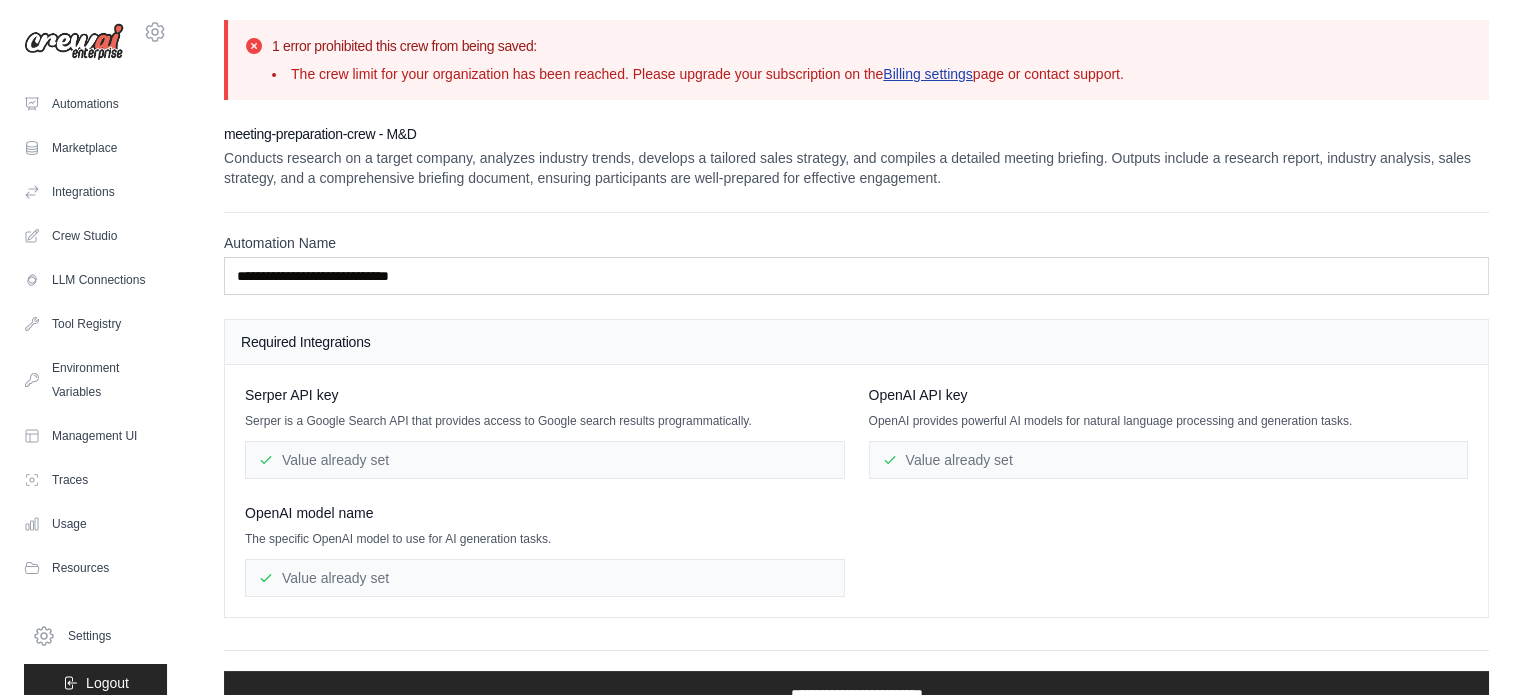 click on "Billing settings" at bounding box center (928, 74) 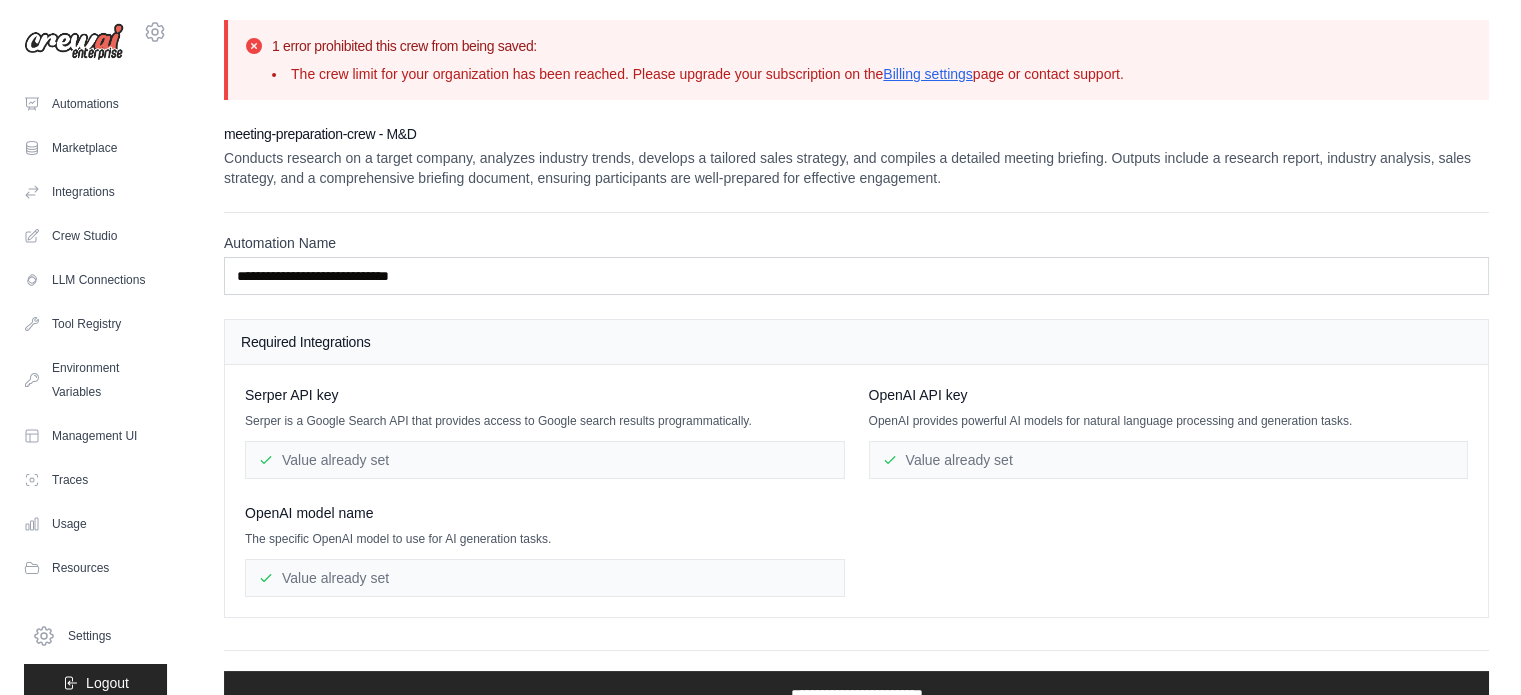 scroll, scrollTop: 39, scrollLeft: 0, axis: vertical 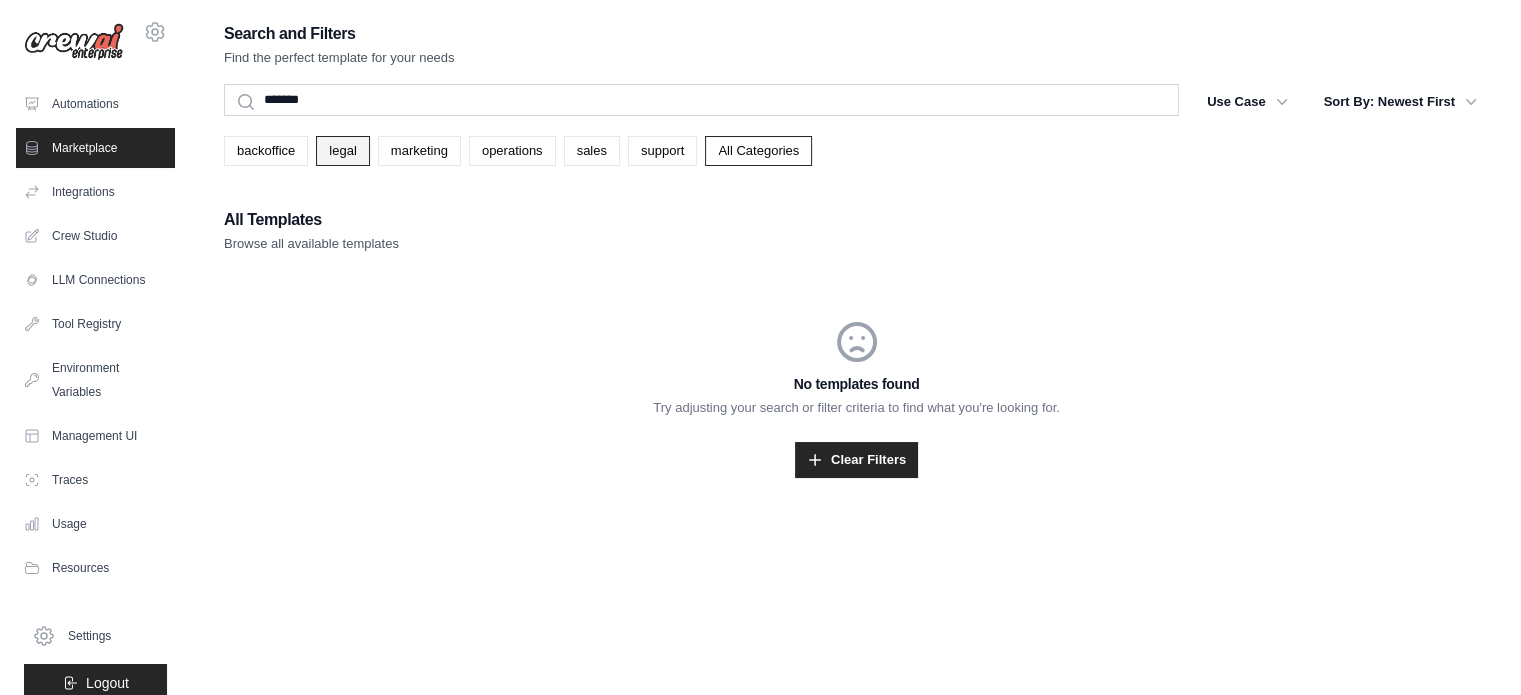 click on "legal" at bounding box center (342, 151) 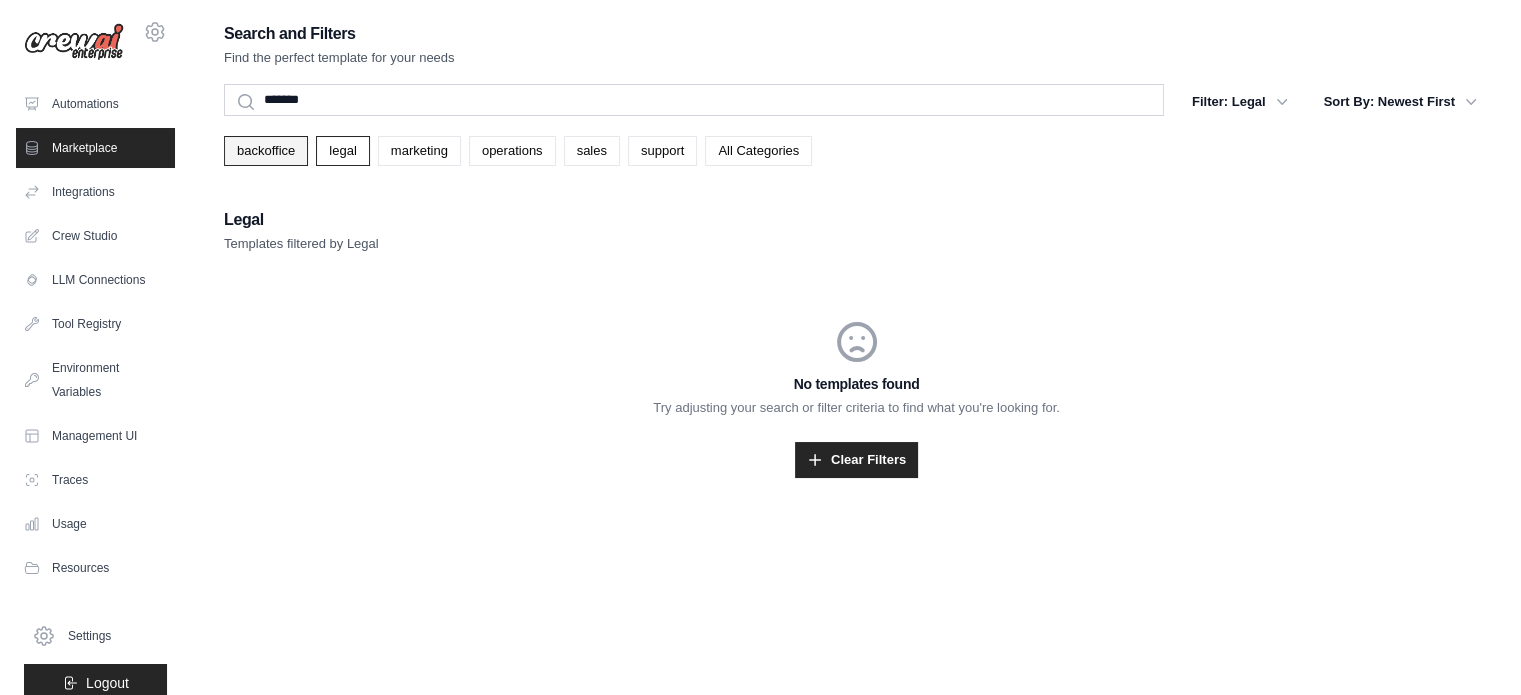 click on "backoffice" at bounding box center [266, 151] 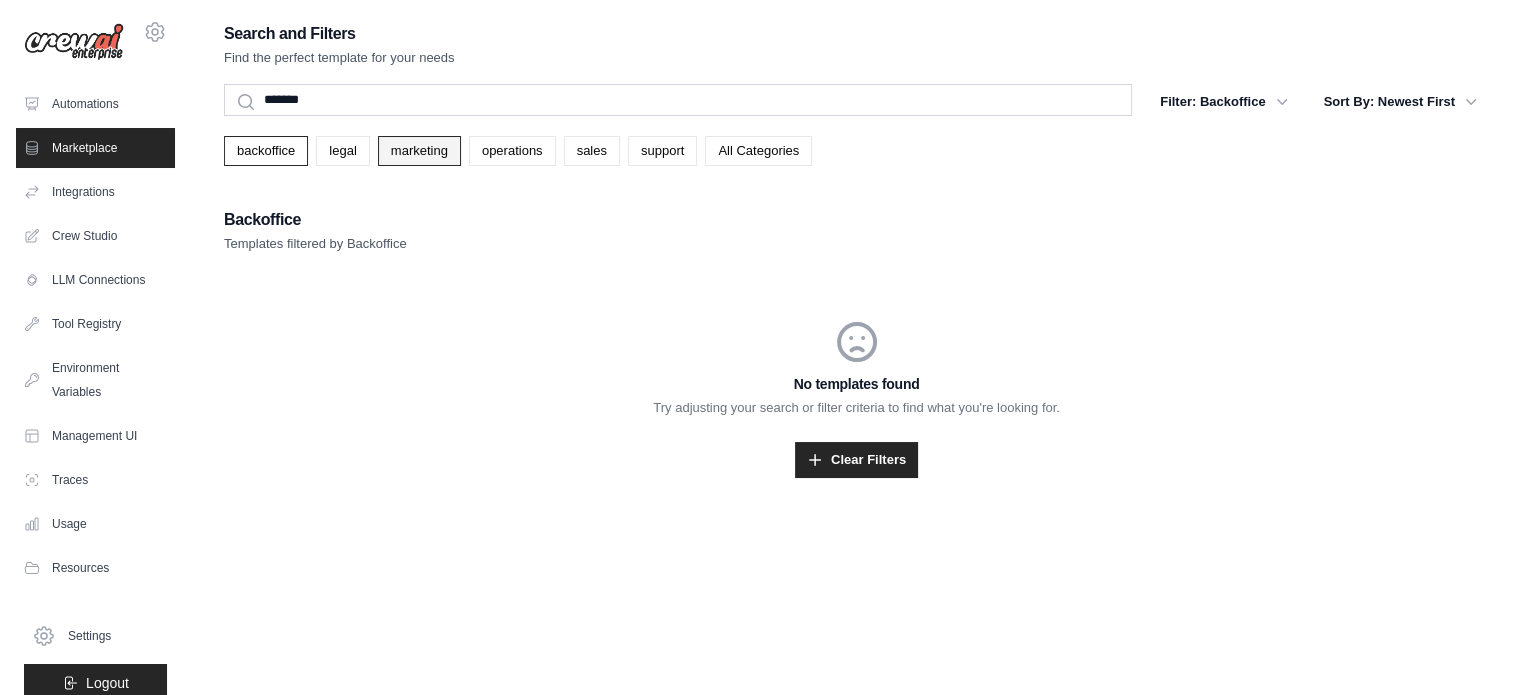 click on "marketing" at bounding box center [419, 151] 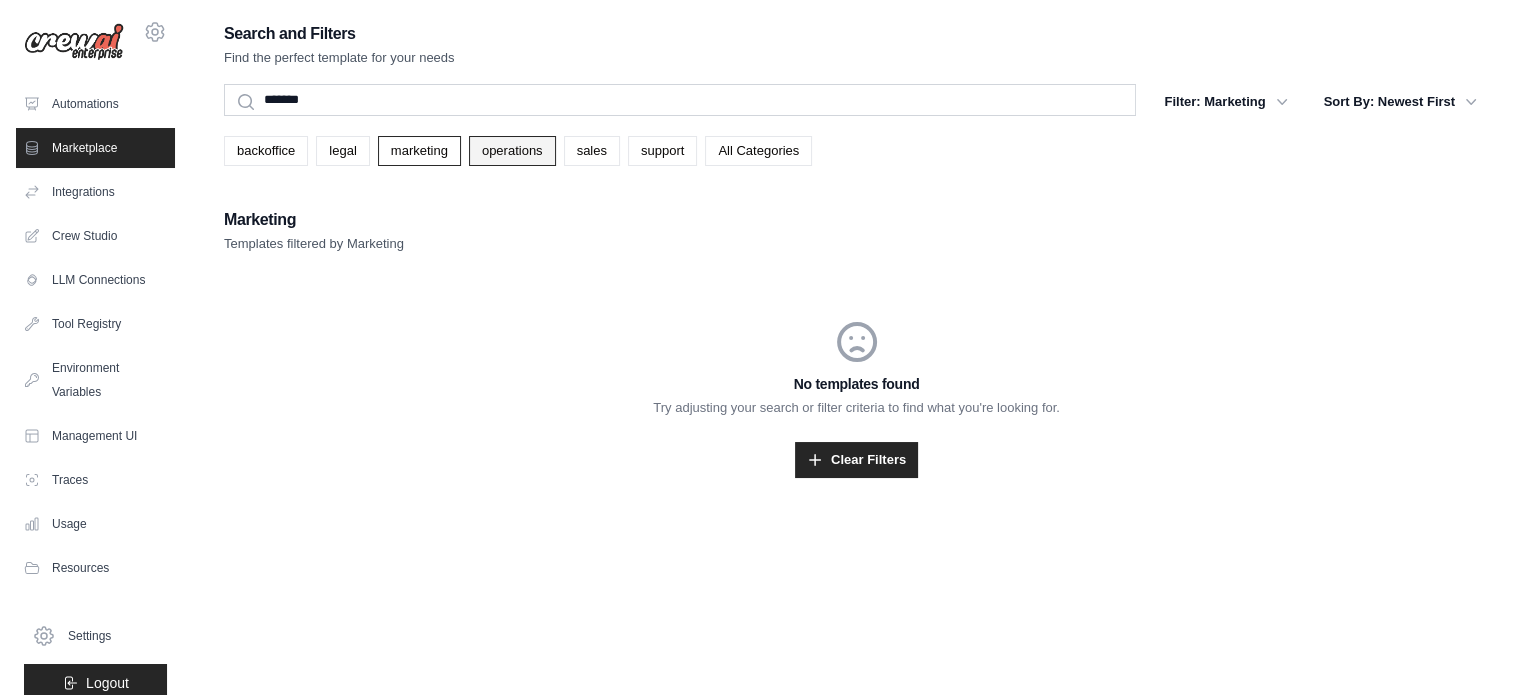 click on "operations" at bounding box center [512, 151] 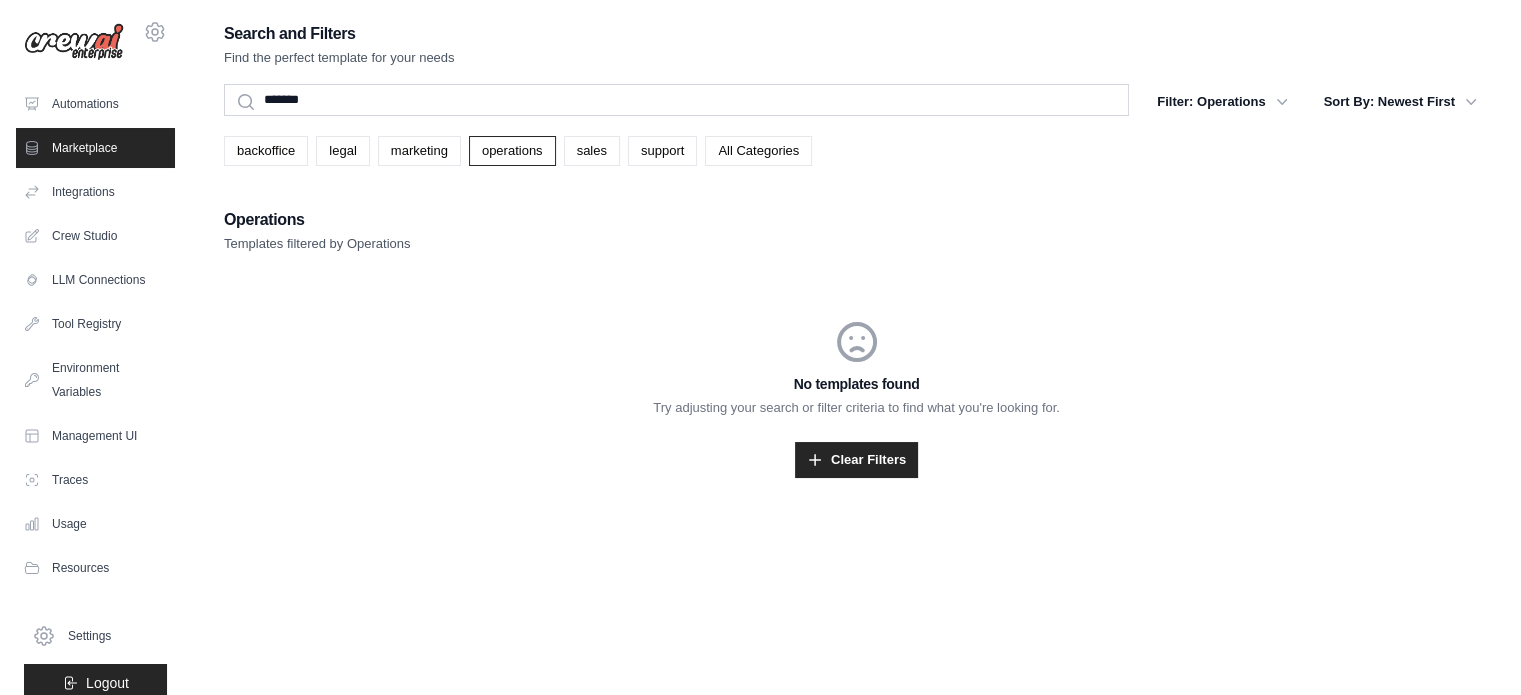 click on "backoffice
legal
marketing
operations
sales
support
All Categories" at bounding box center (856, 151) 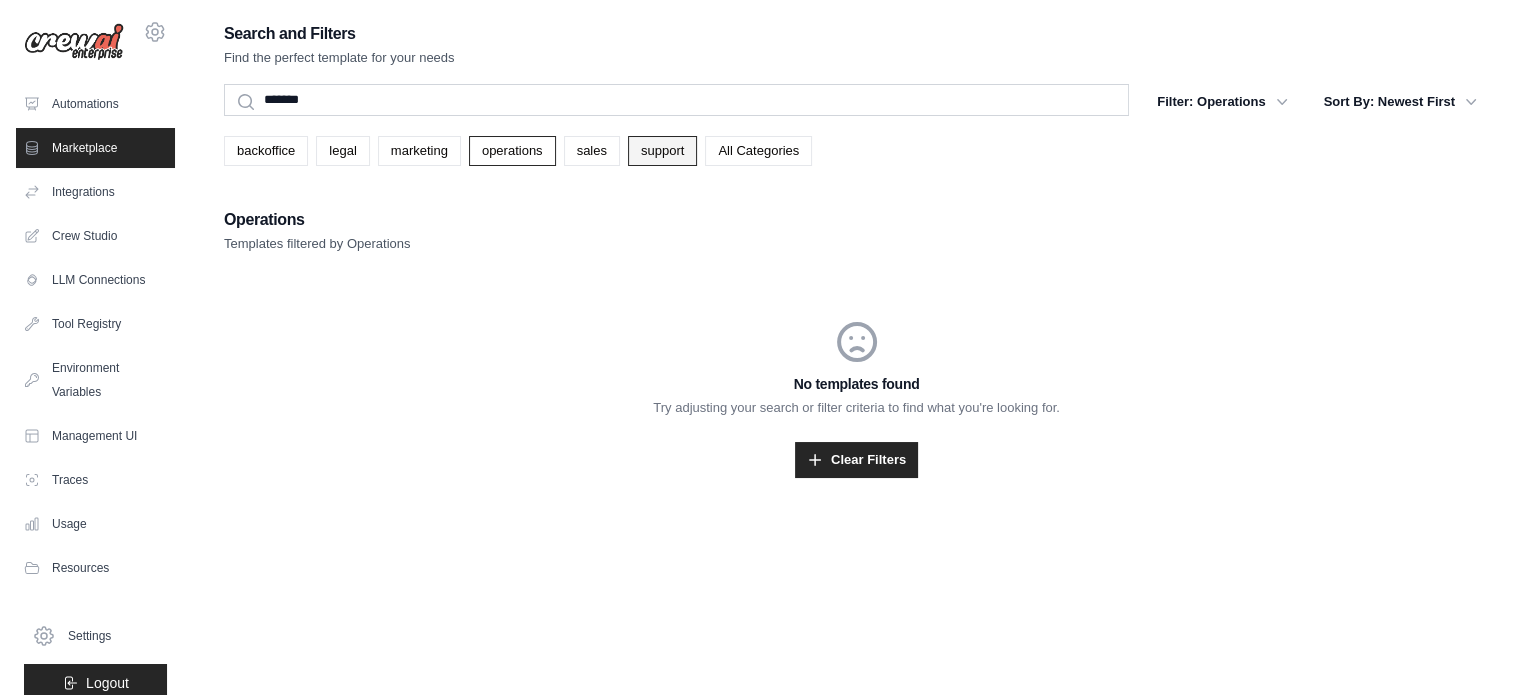 click on "support" at bounding box center [662, 151] 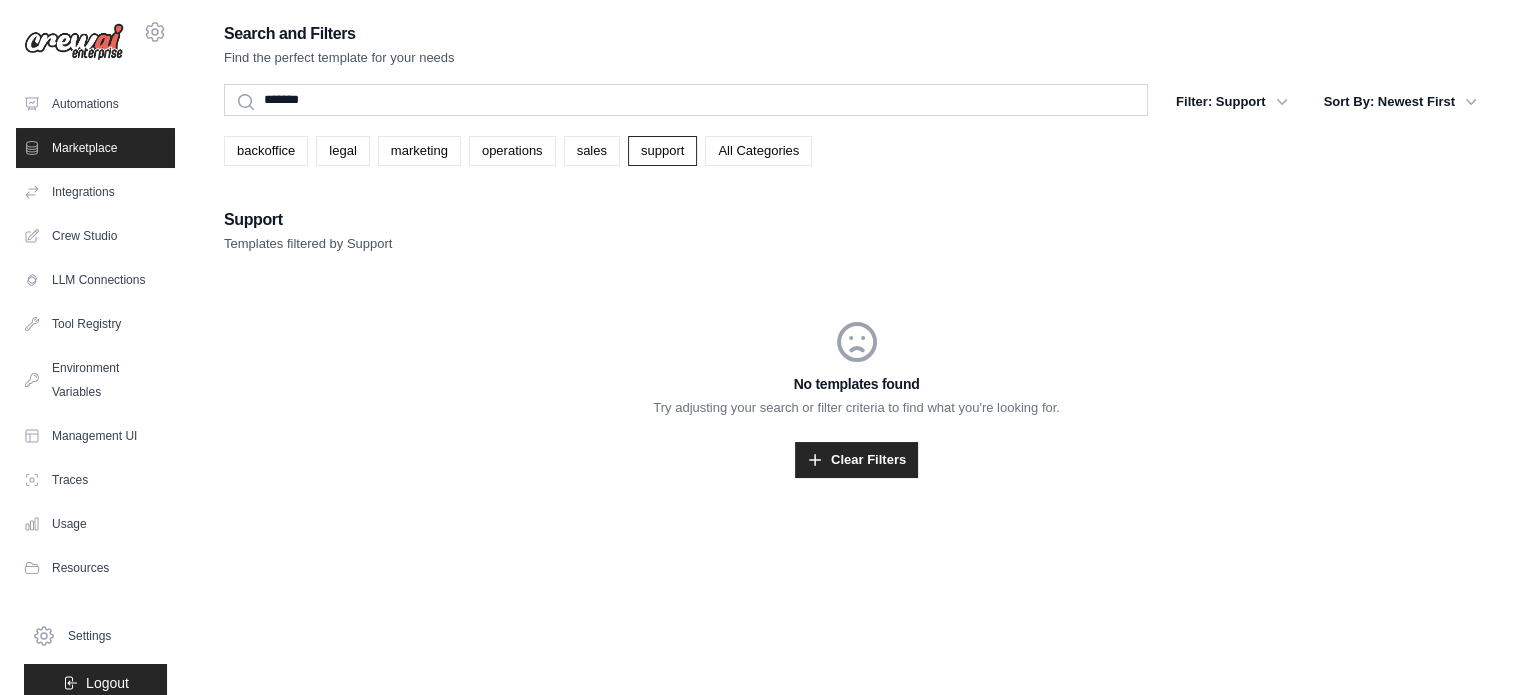 click on "sales" at bounding box center [592, 151] 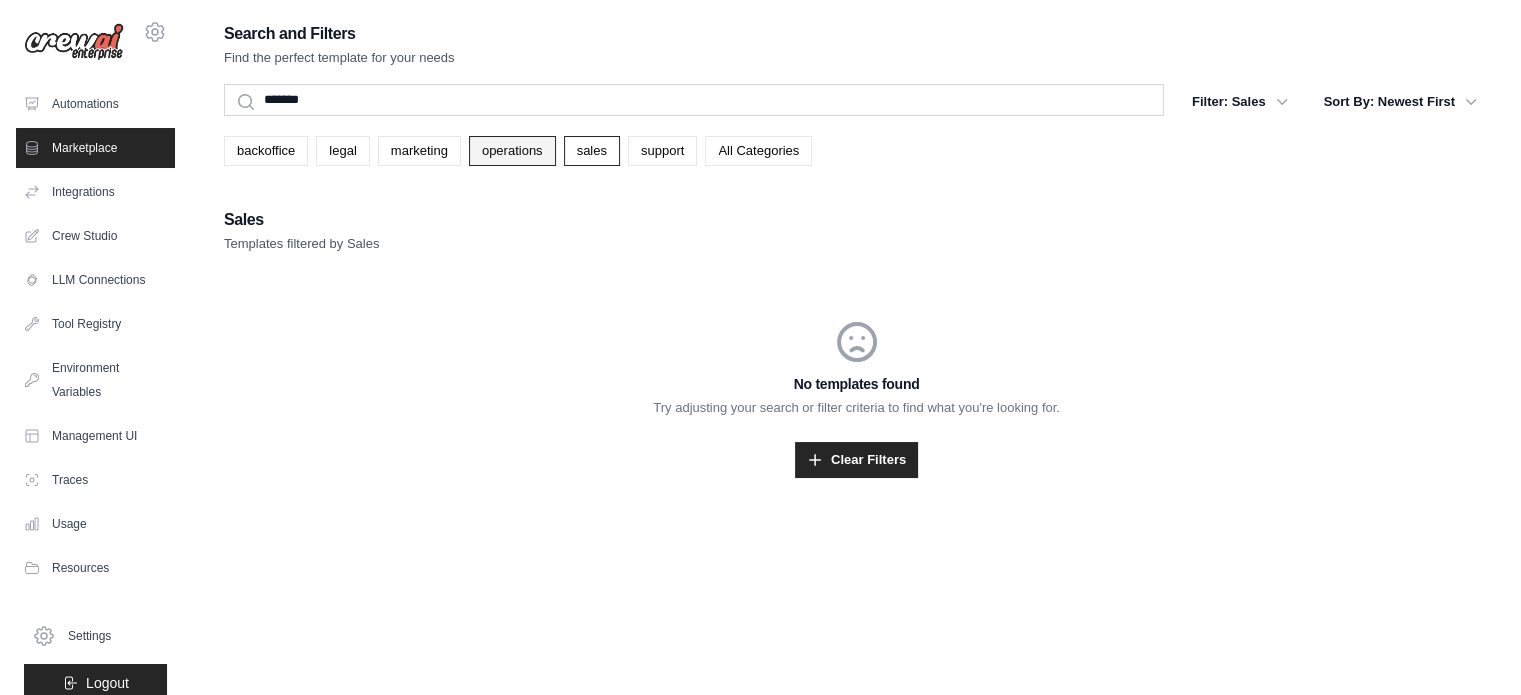 click on "operations" at bounding box center [512, 151] 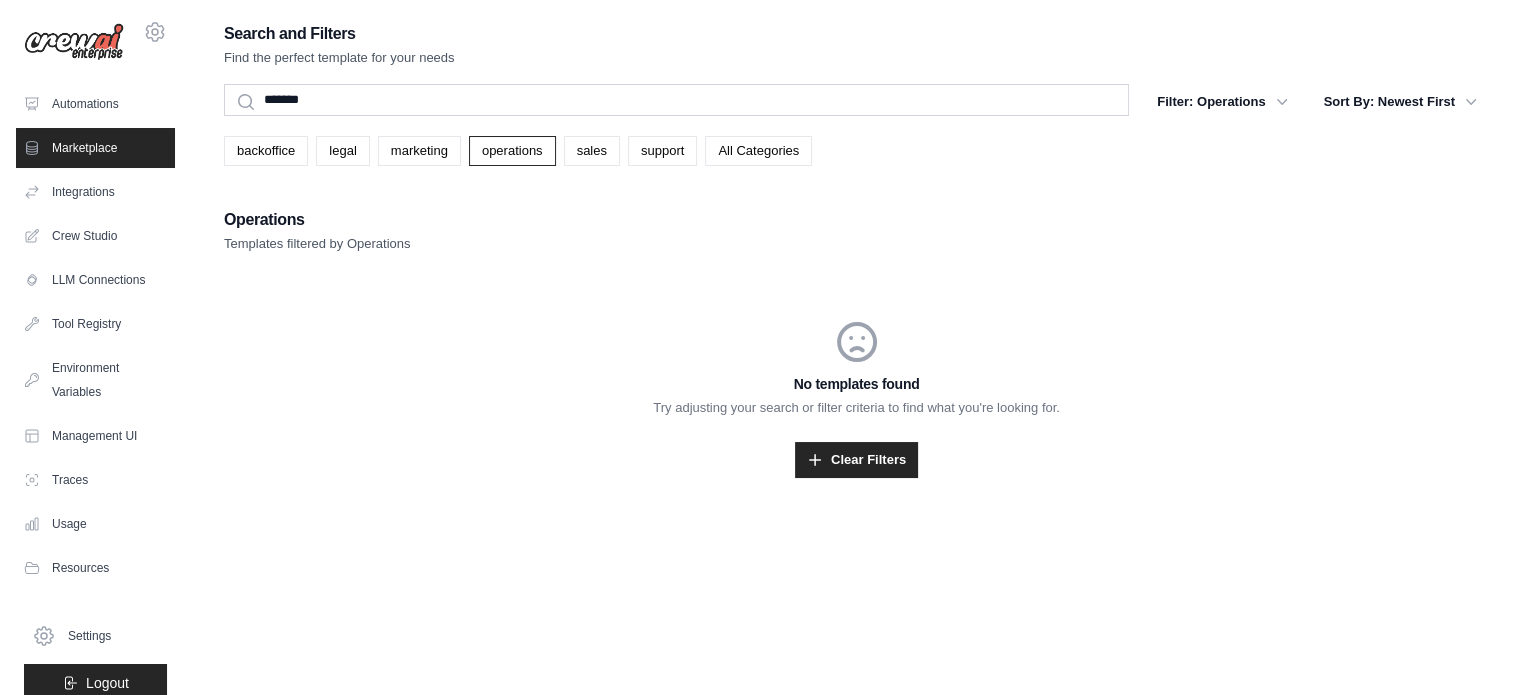 click on "marketing" at bounding box center (419, 151) 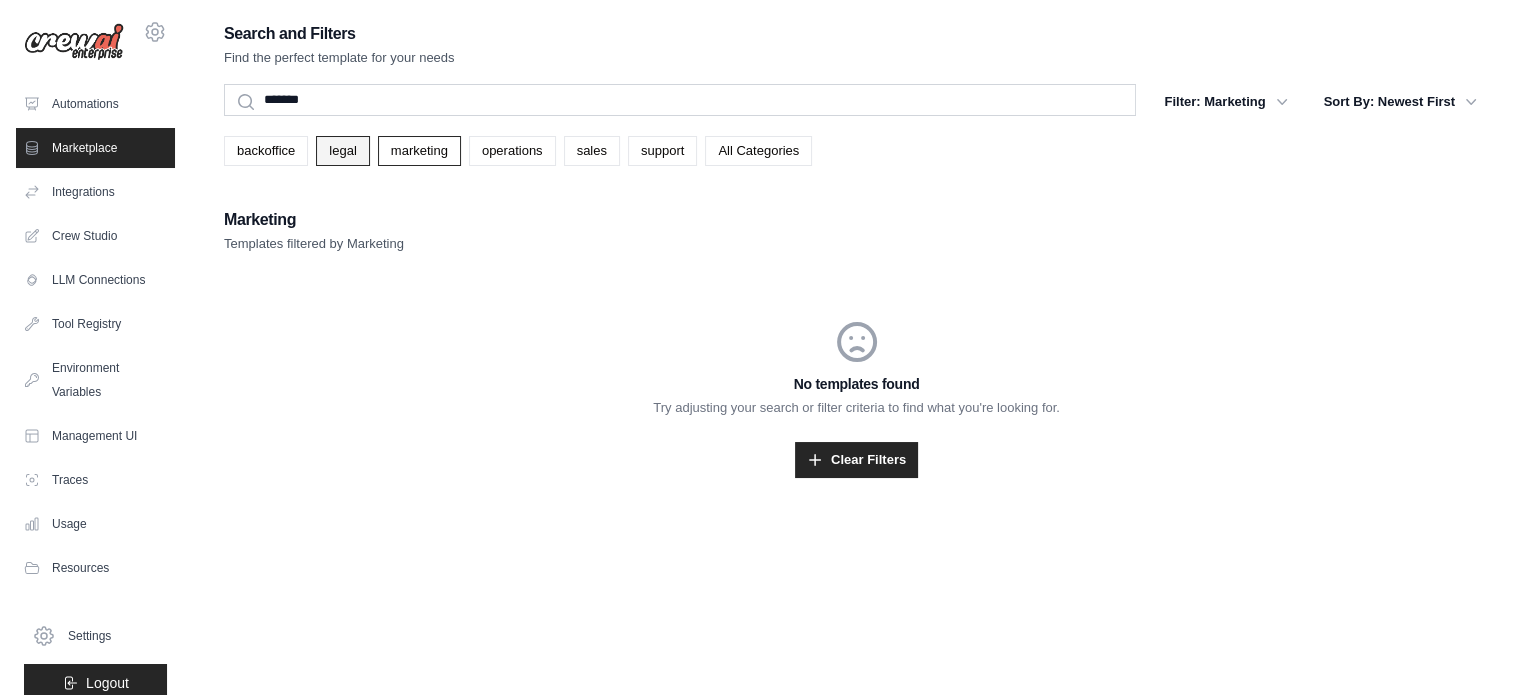 click on "legal" at bounding box center (342, 151) 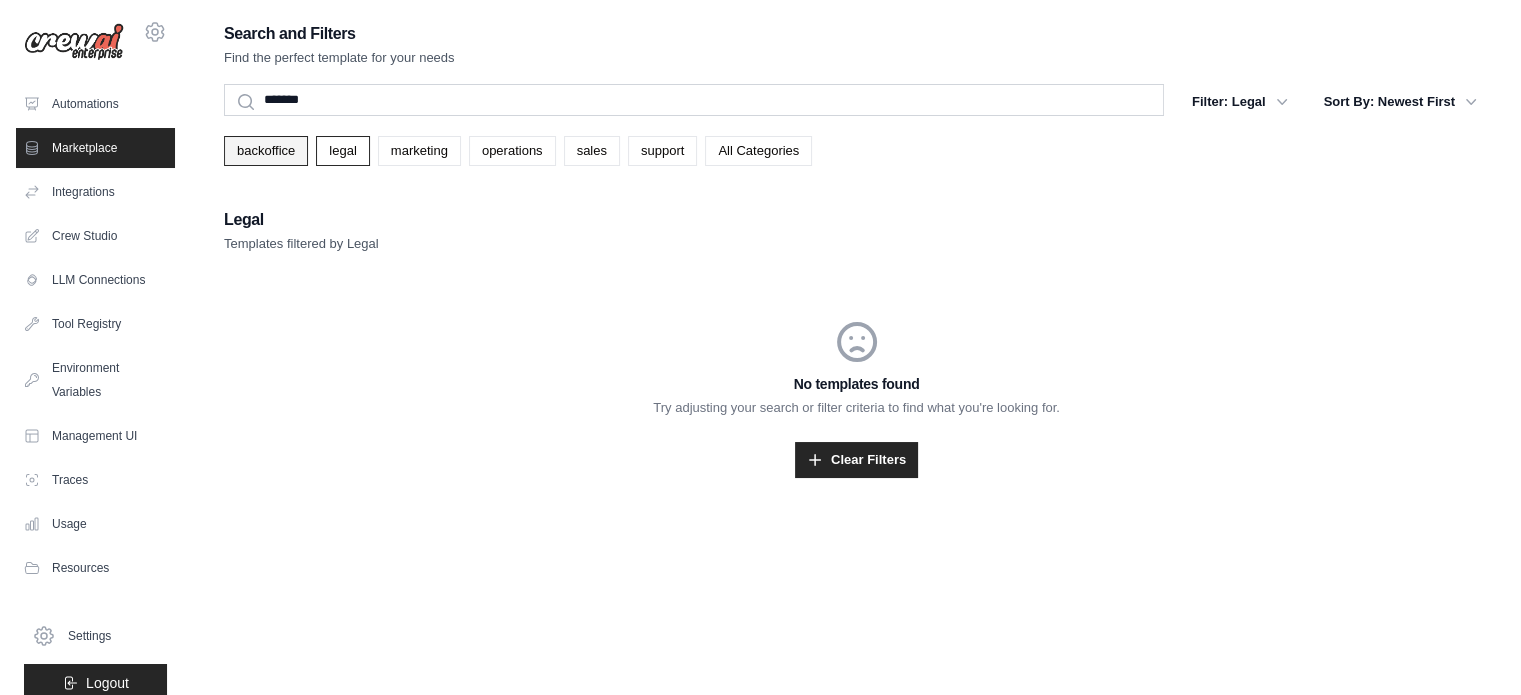click on "backoffice" at bounding box center (266, 151) 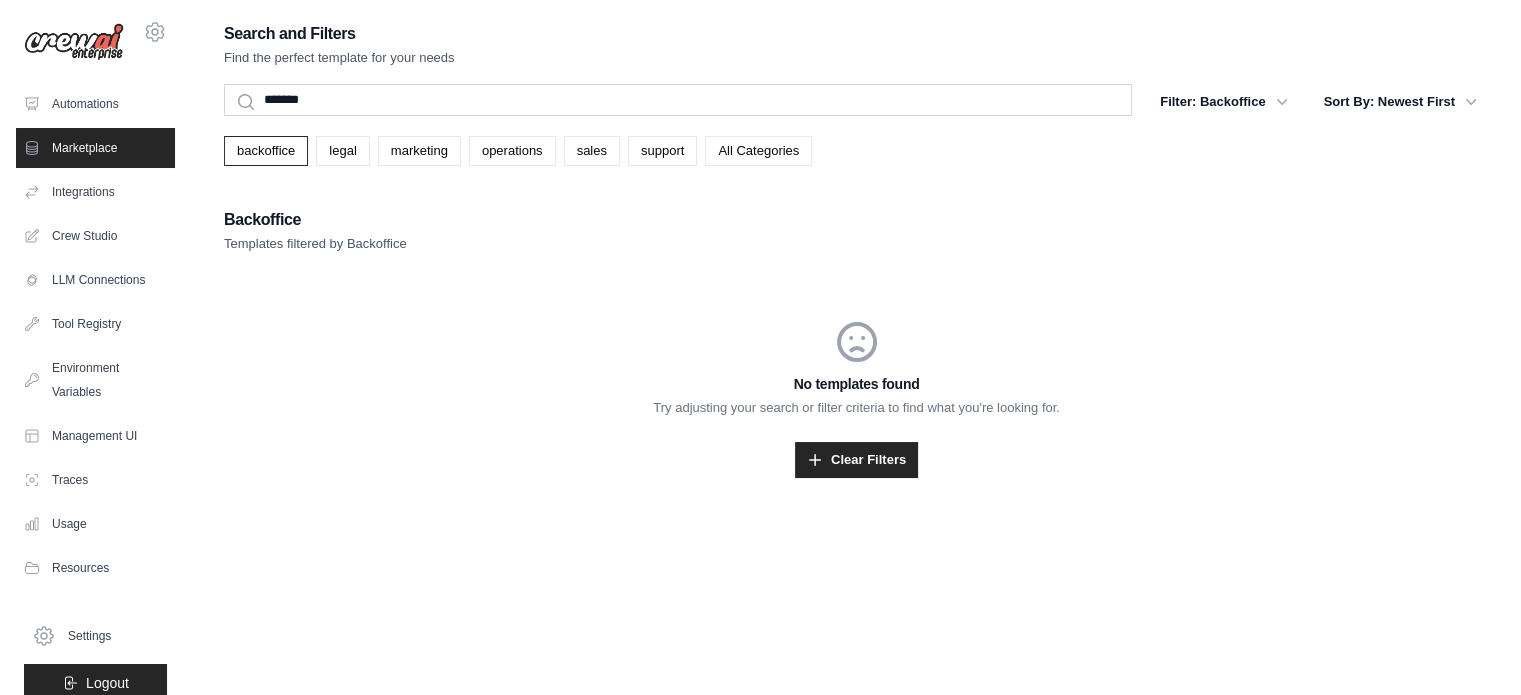 click on "All Categories" at bounding box center (758, 151) 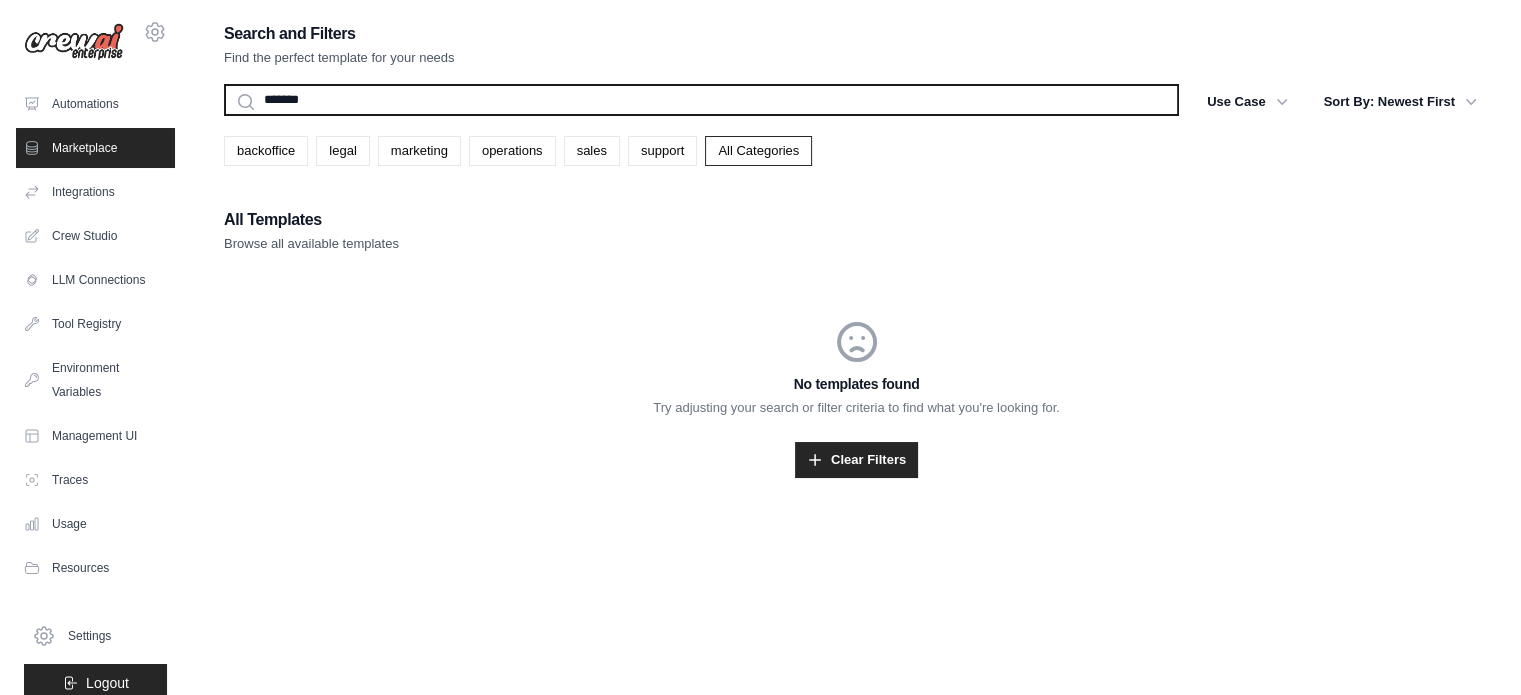 click on "*******" at bounding box center [701, 100] 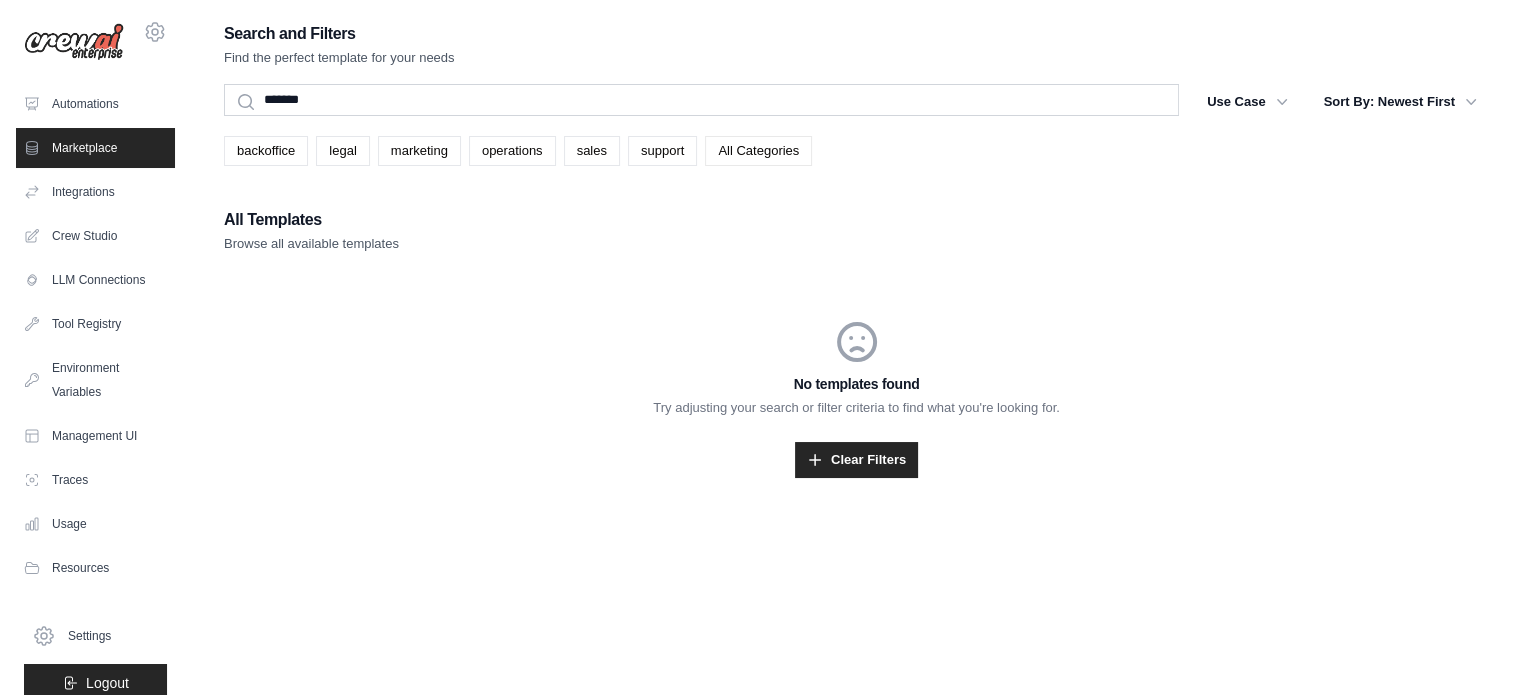click on "All Categories" at bounding box center (758, 151) 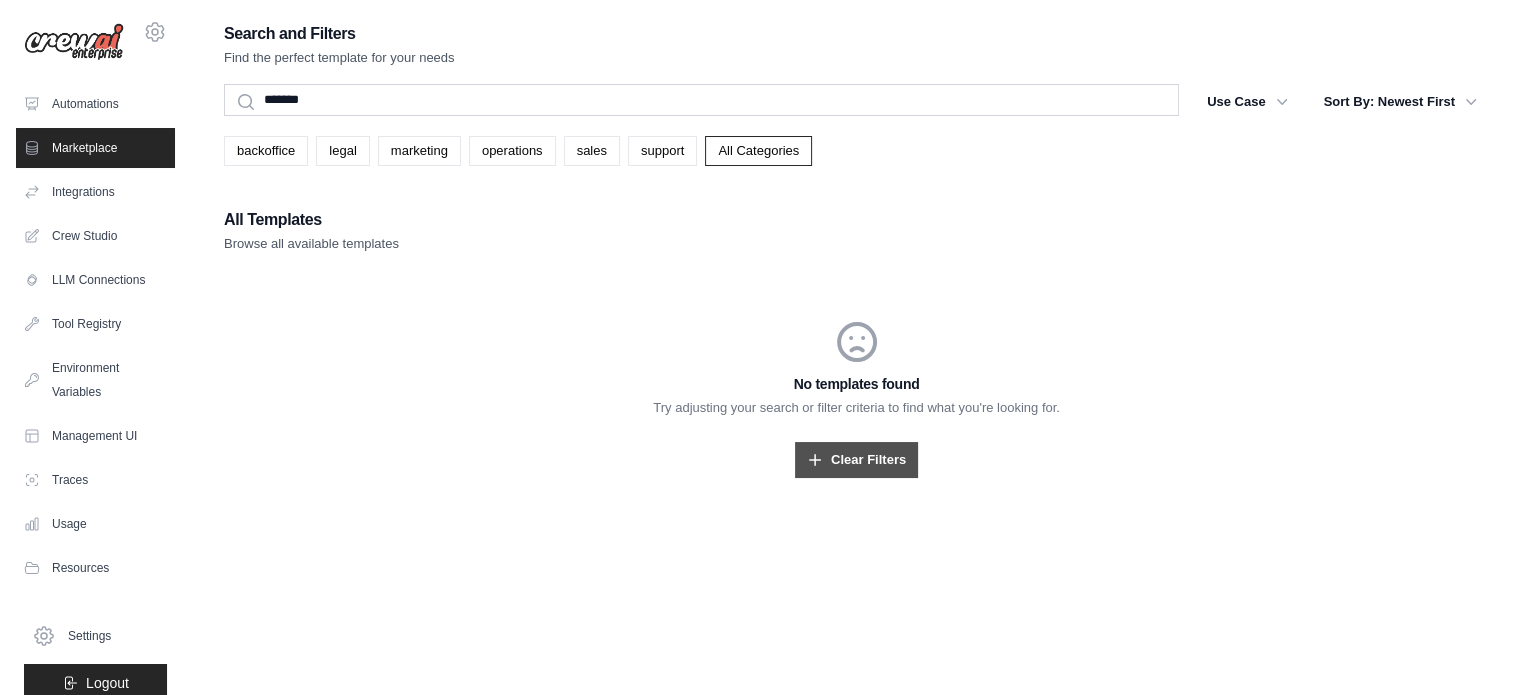 click on "Clear Filters" at bounding box center [856, 460] 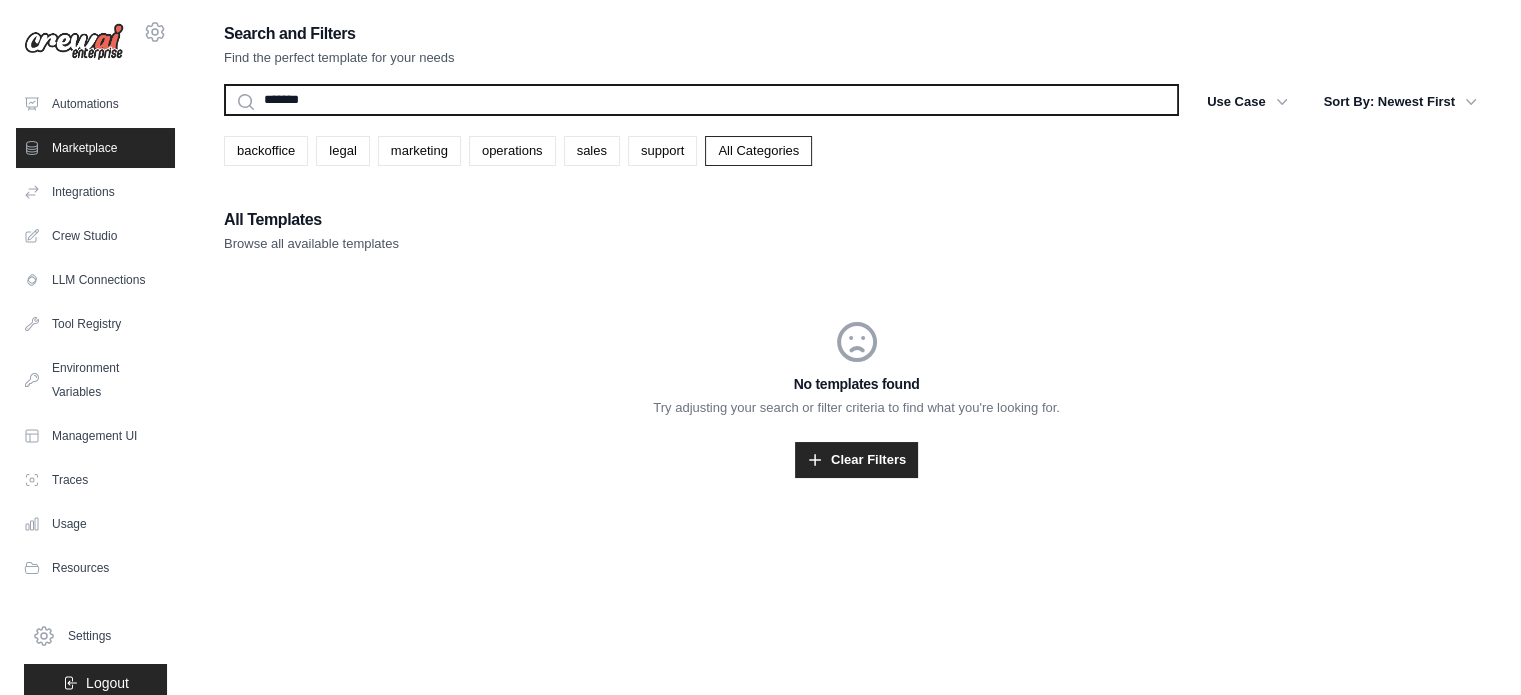 click on "*******" at bounding box center [701, 100] 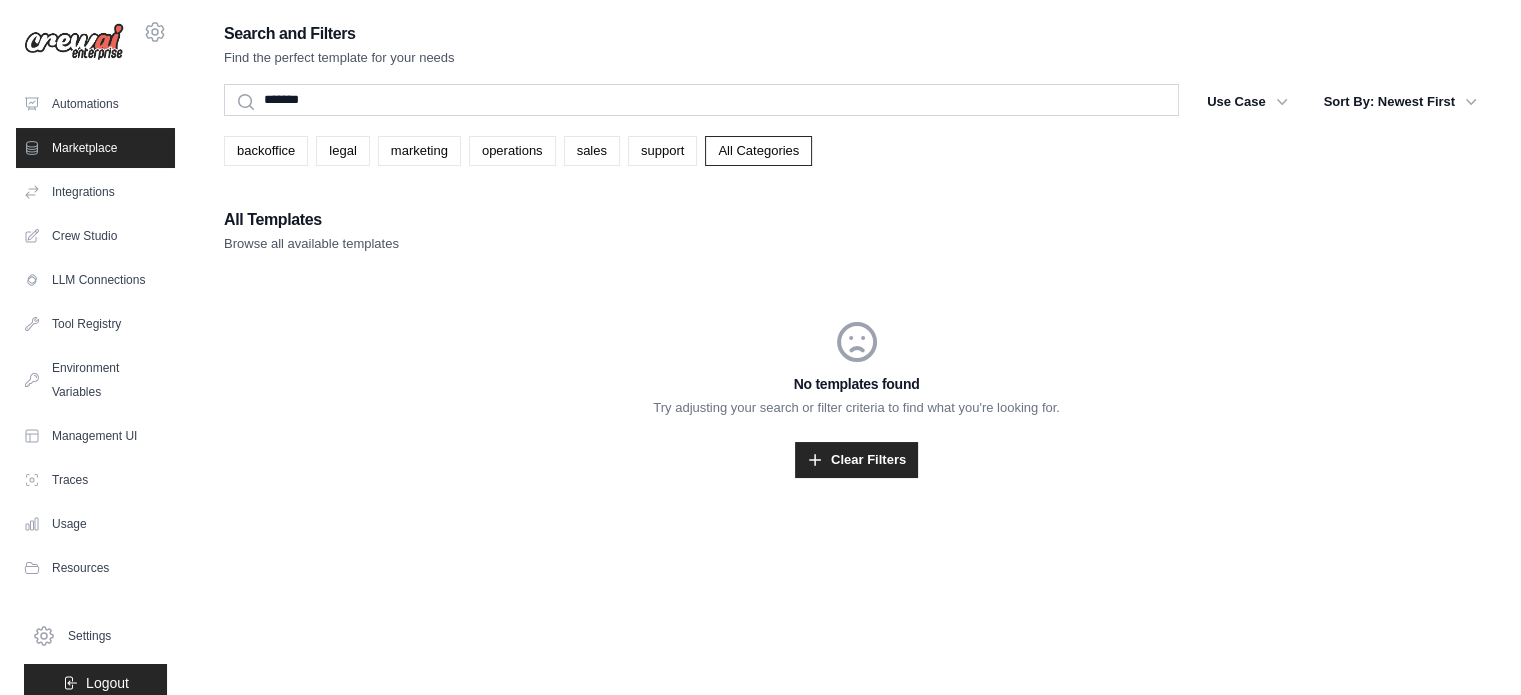 click on "Browse all available templates" at bounding box center (311, 244) 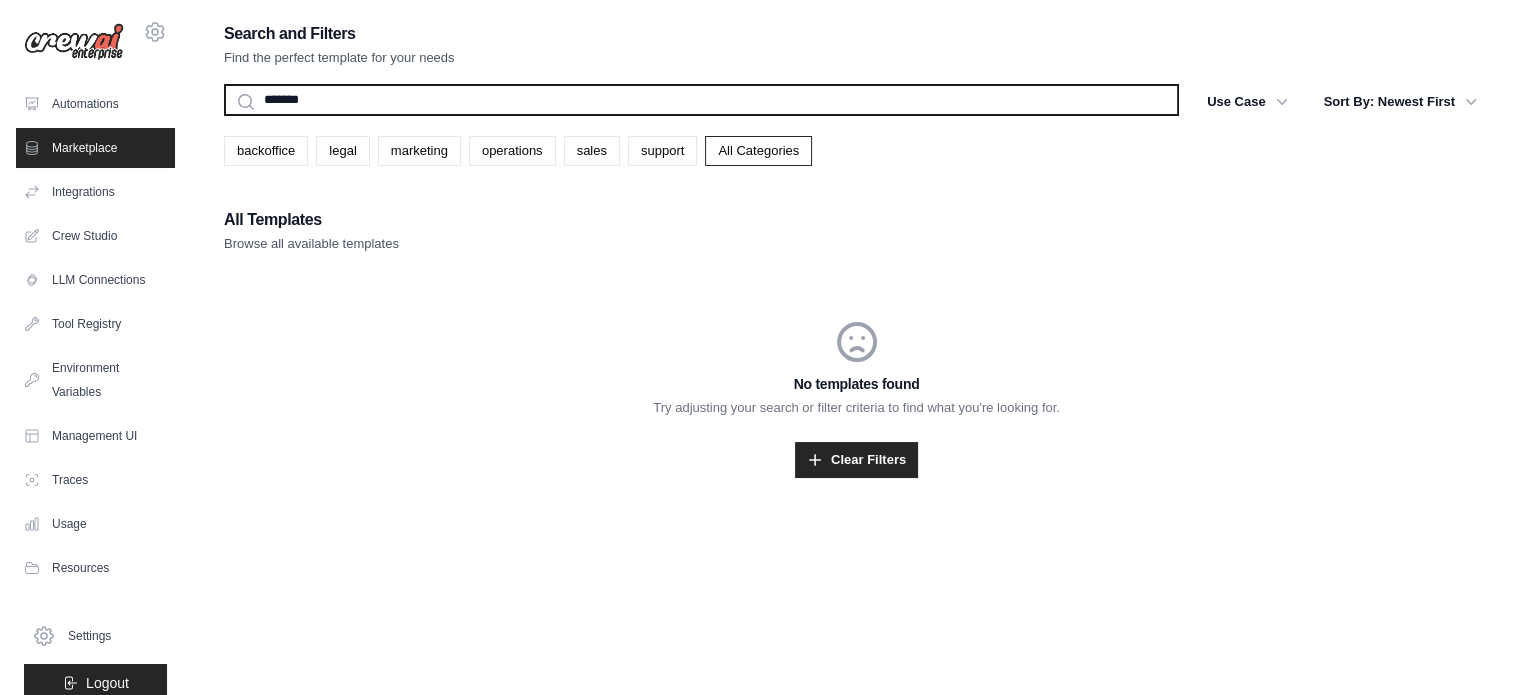 drag, startPoint x: 336, startPoint y: 105, endPoint x: 264, endPoint y: 108, distance: 72.06247 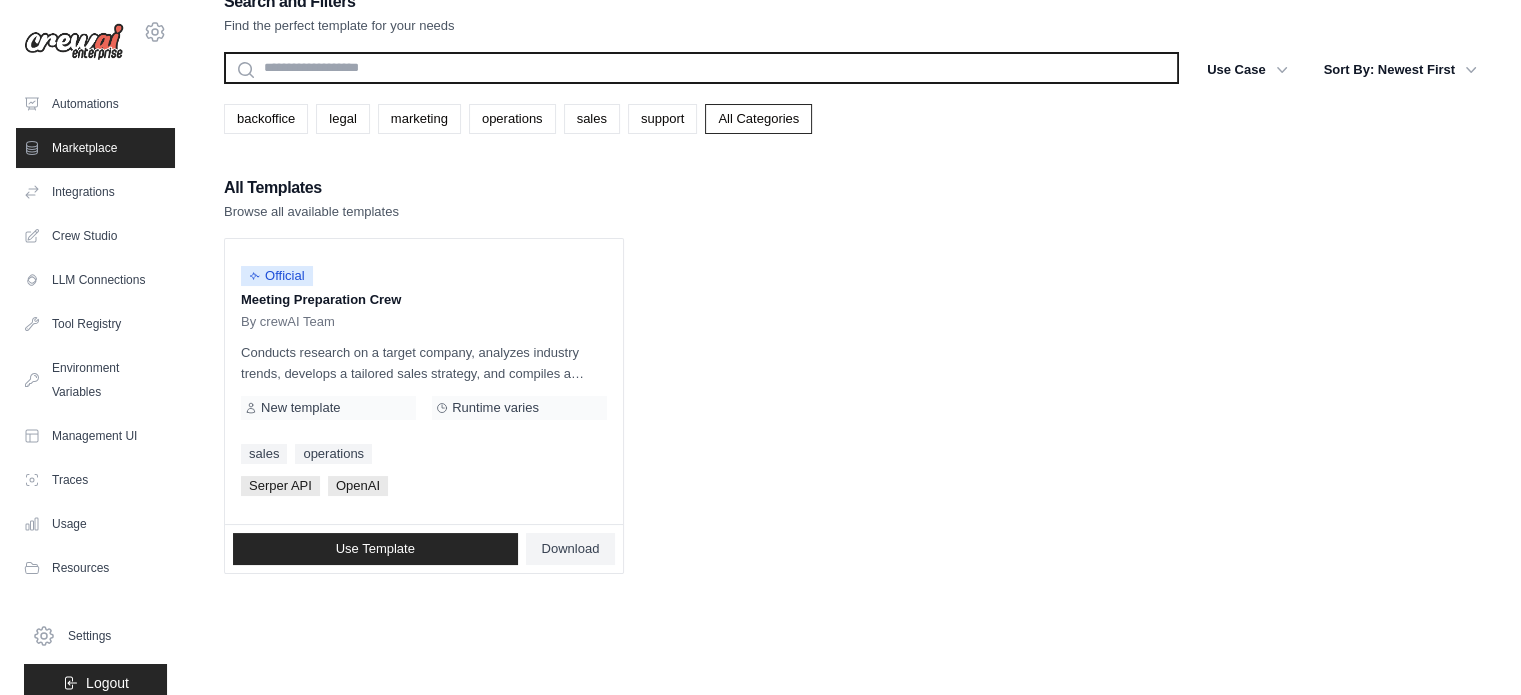 scroll, scrollTop: 35, scrollLeft: 0, axis: vertical 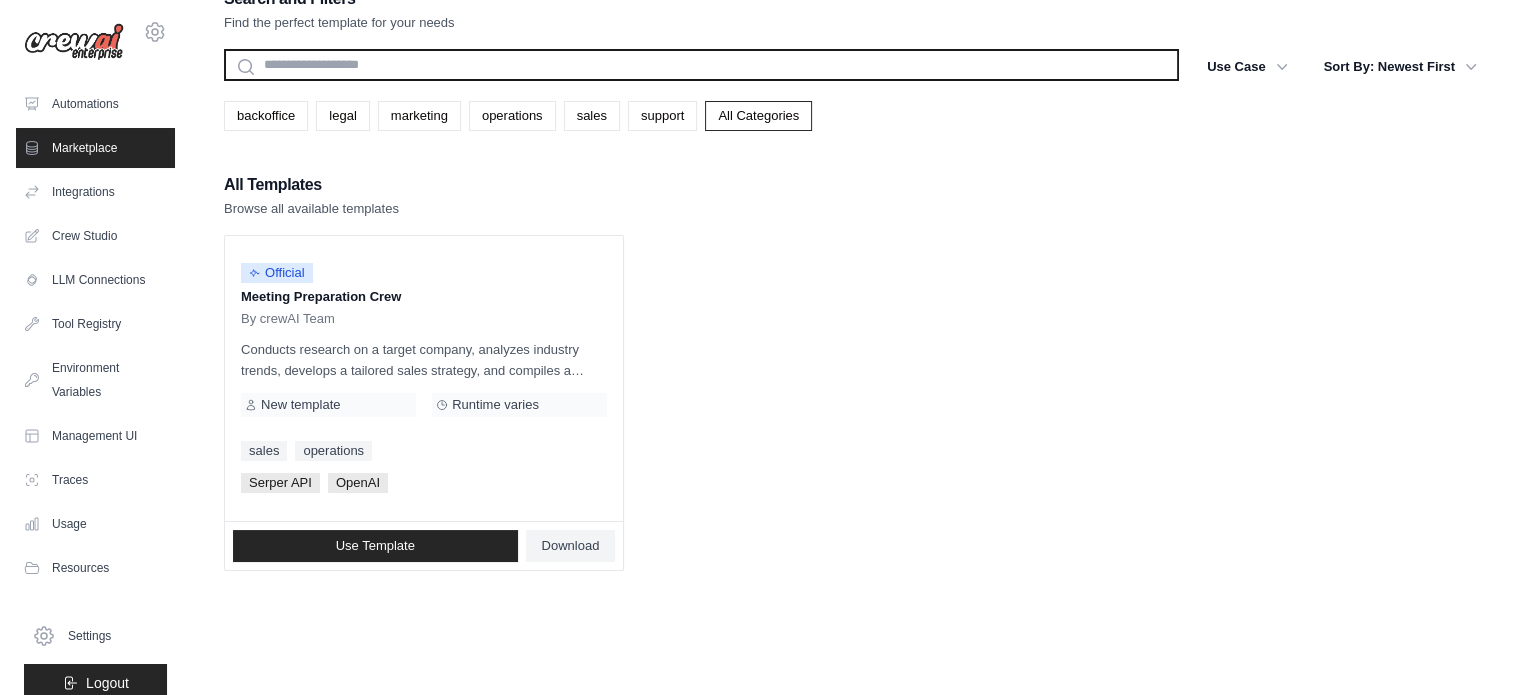 type 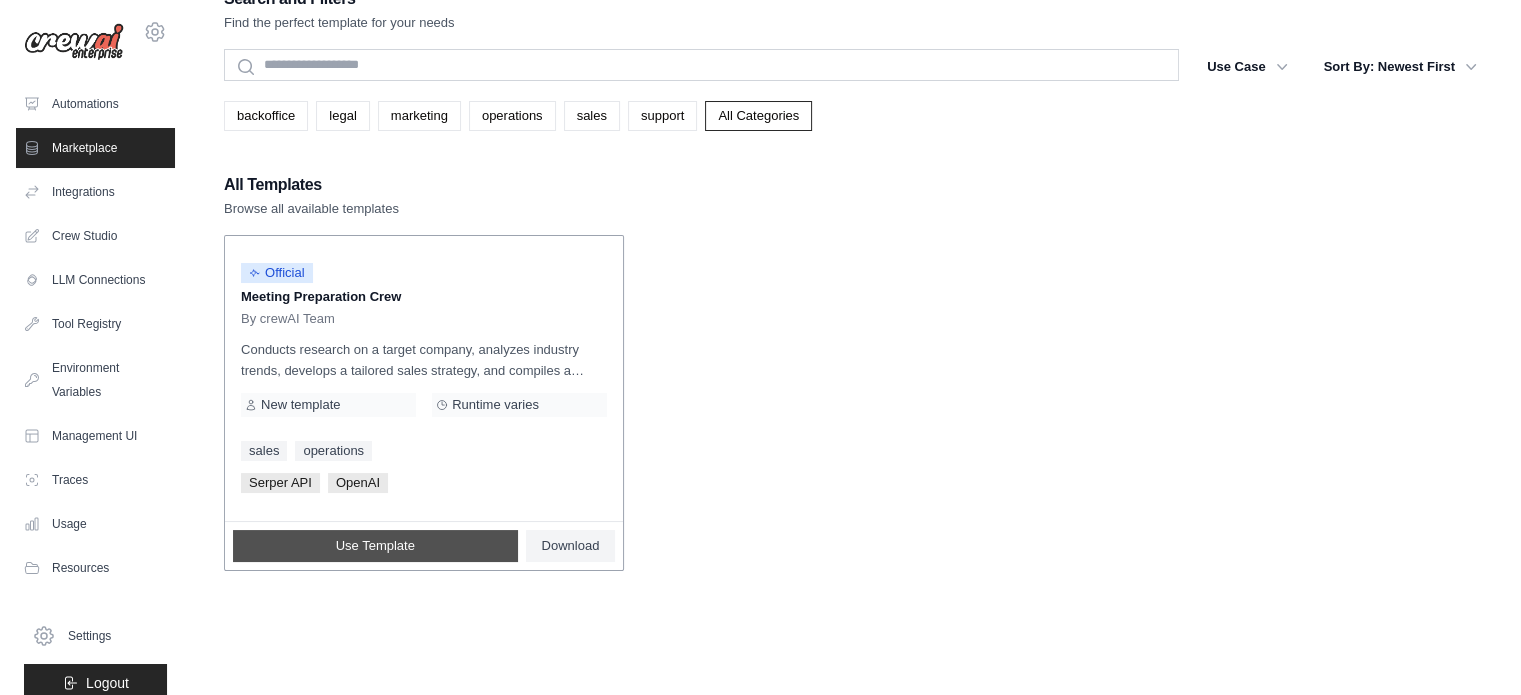 click on "Use Template" at bounding box center [375, 546] 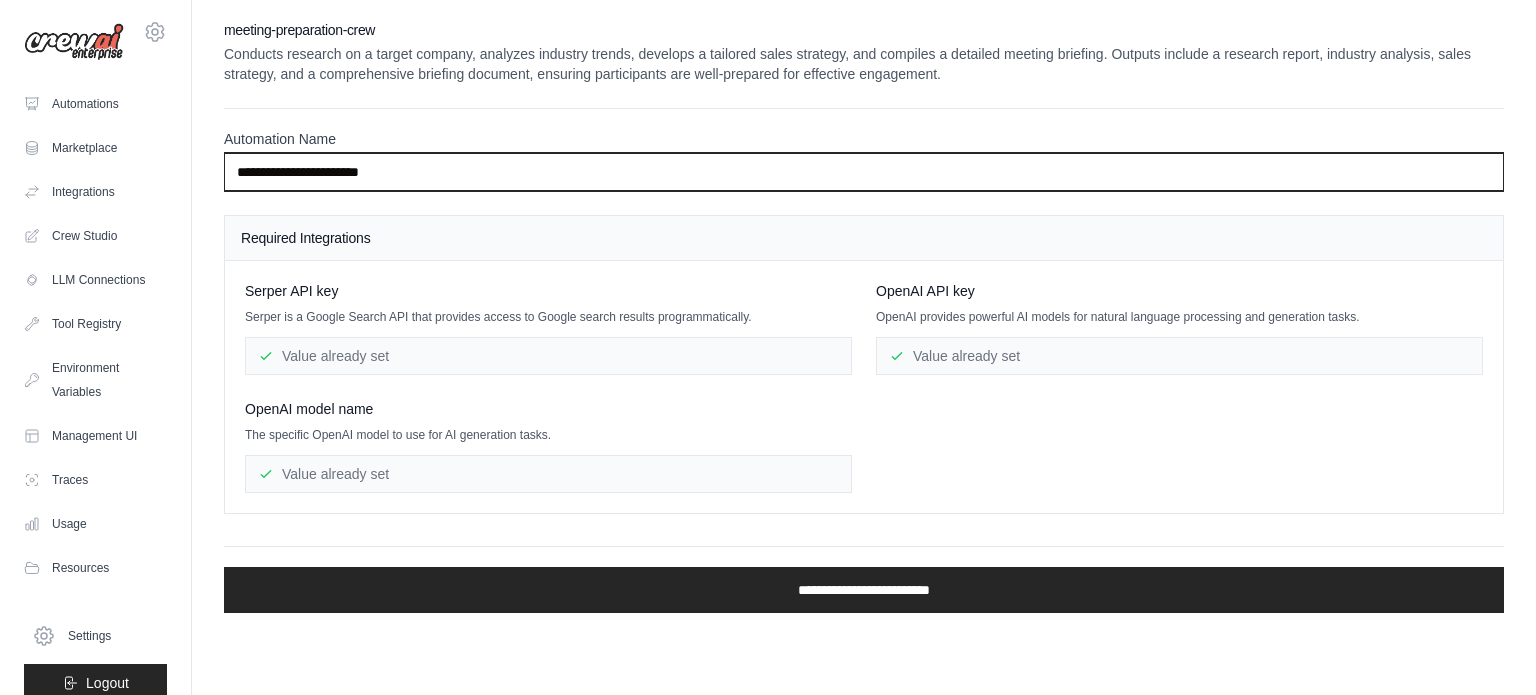 click on "**********" at bounding box center [864, 172] 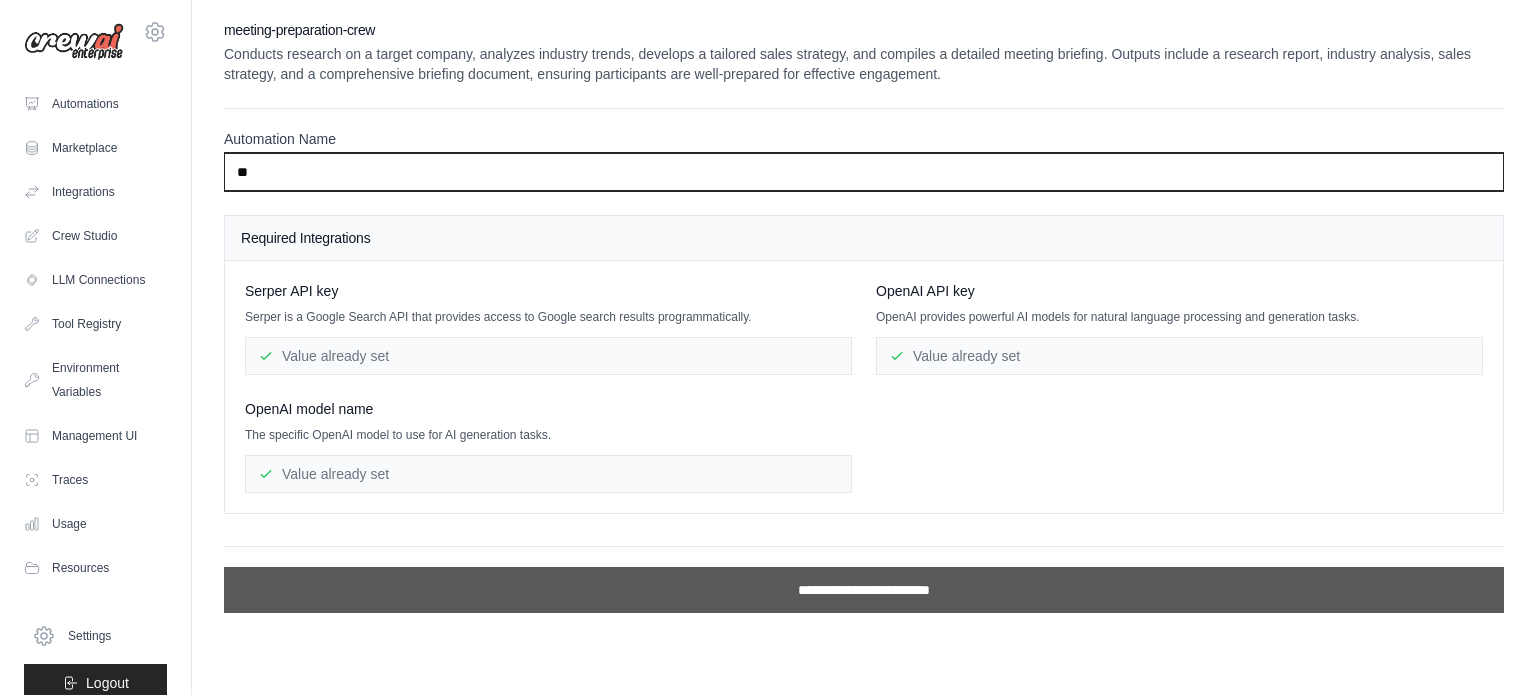 type on "**" 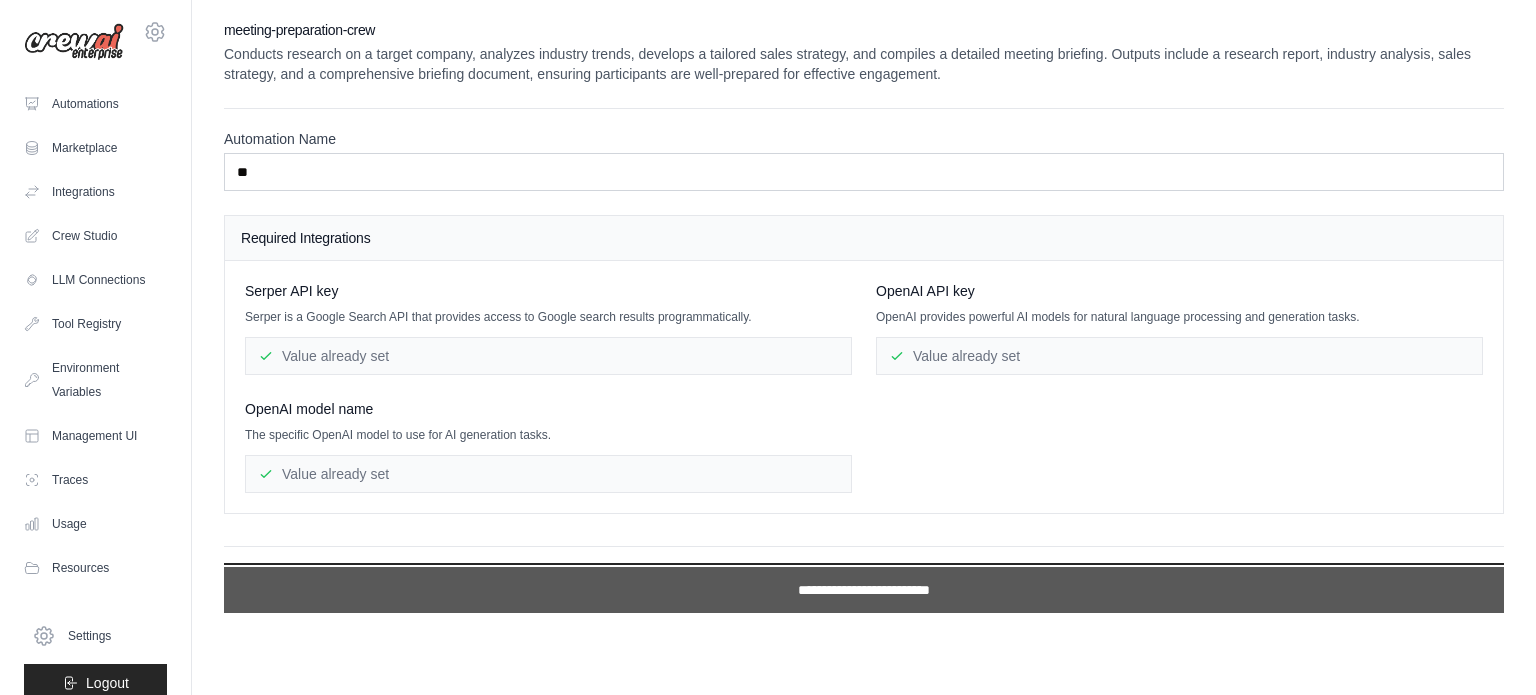 click on "**********" at bounding box center [864, 590] 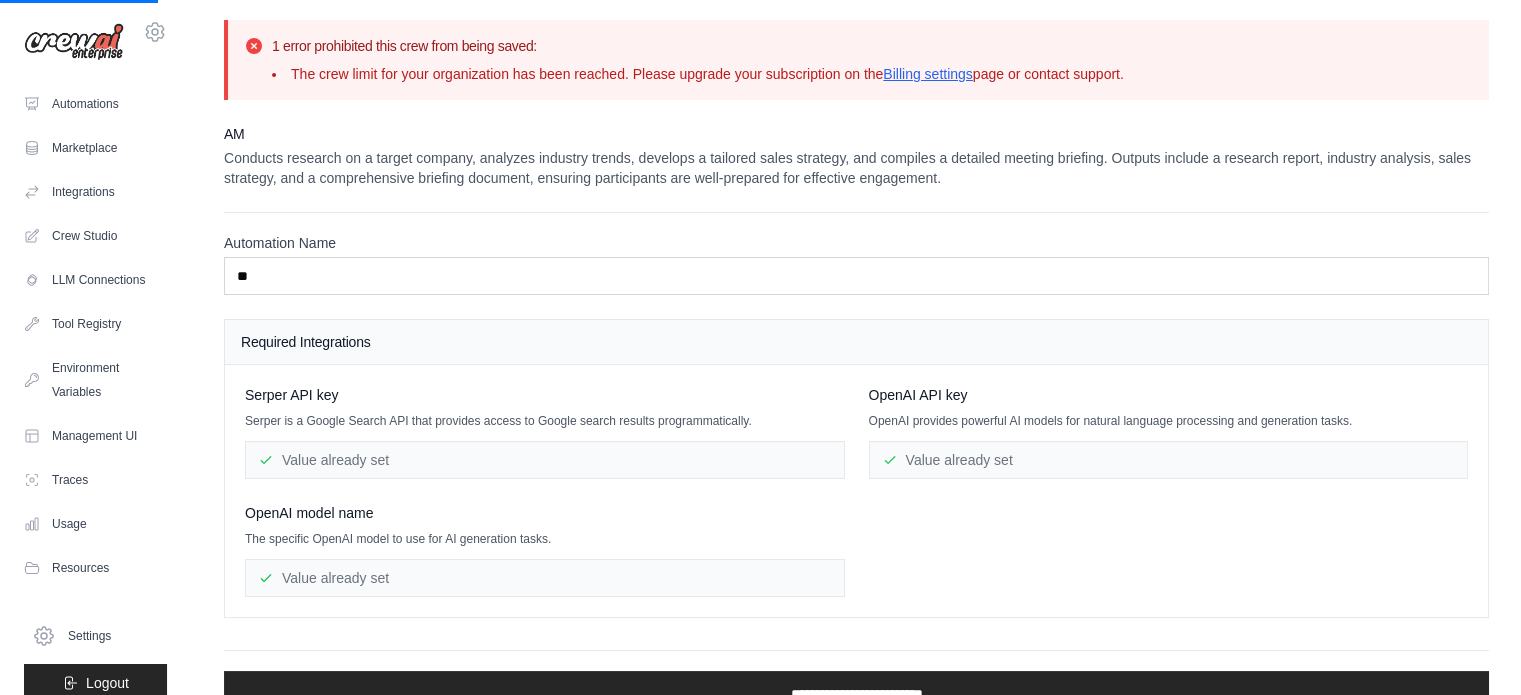 scroll, scrollTop: 35, scrollLeft: 0, axis: vertical 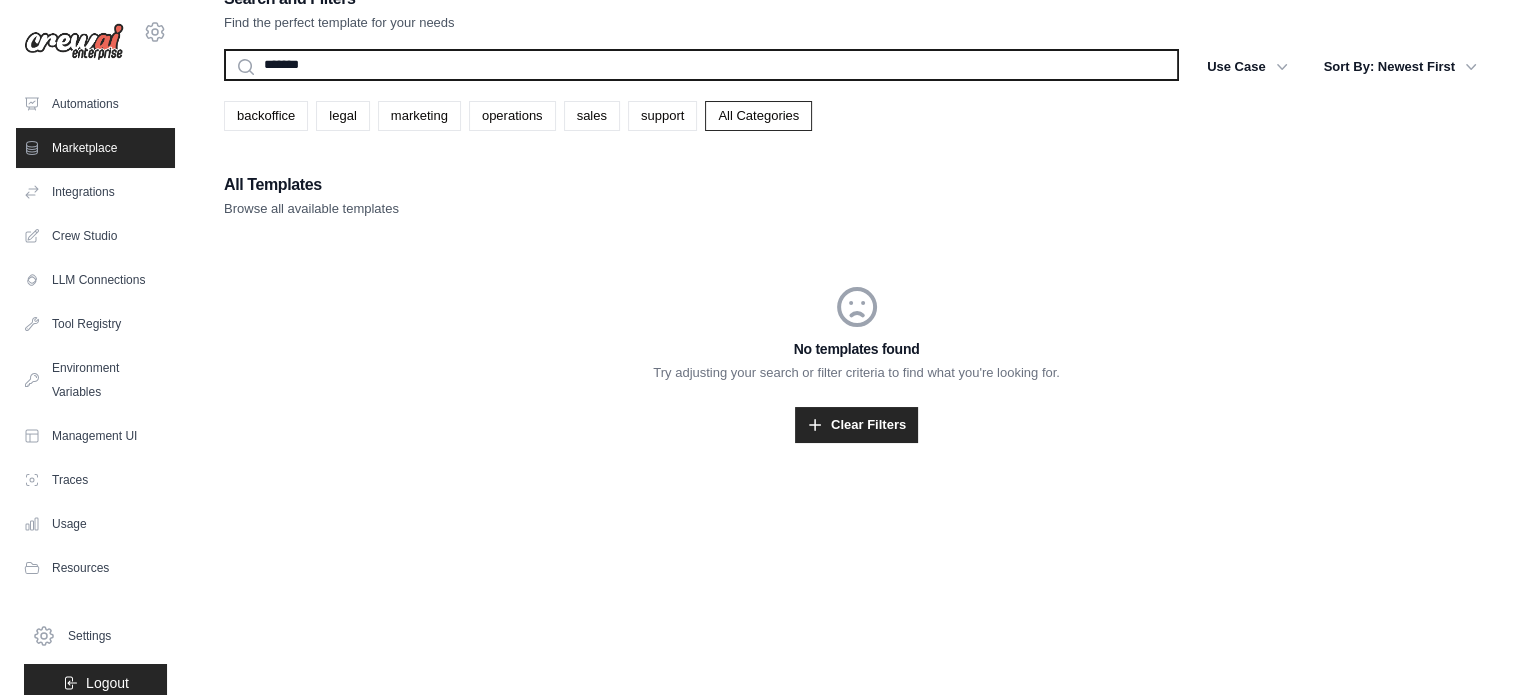 click on "*******" at bounding box center [701, 65] 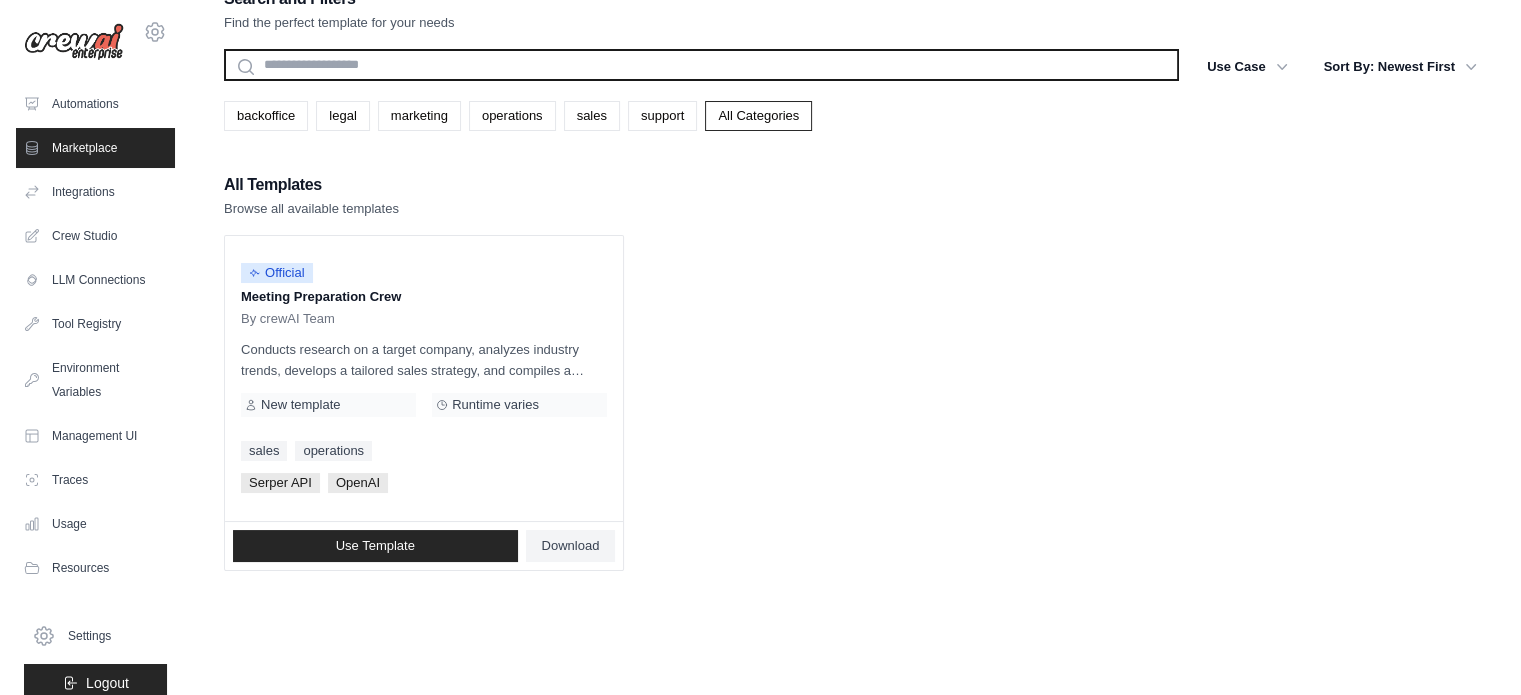 type 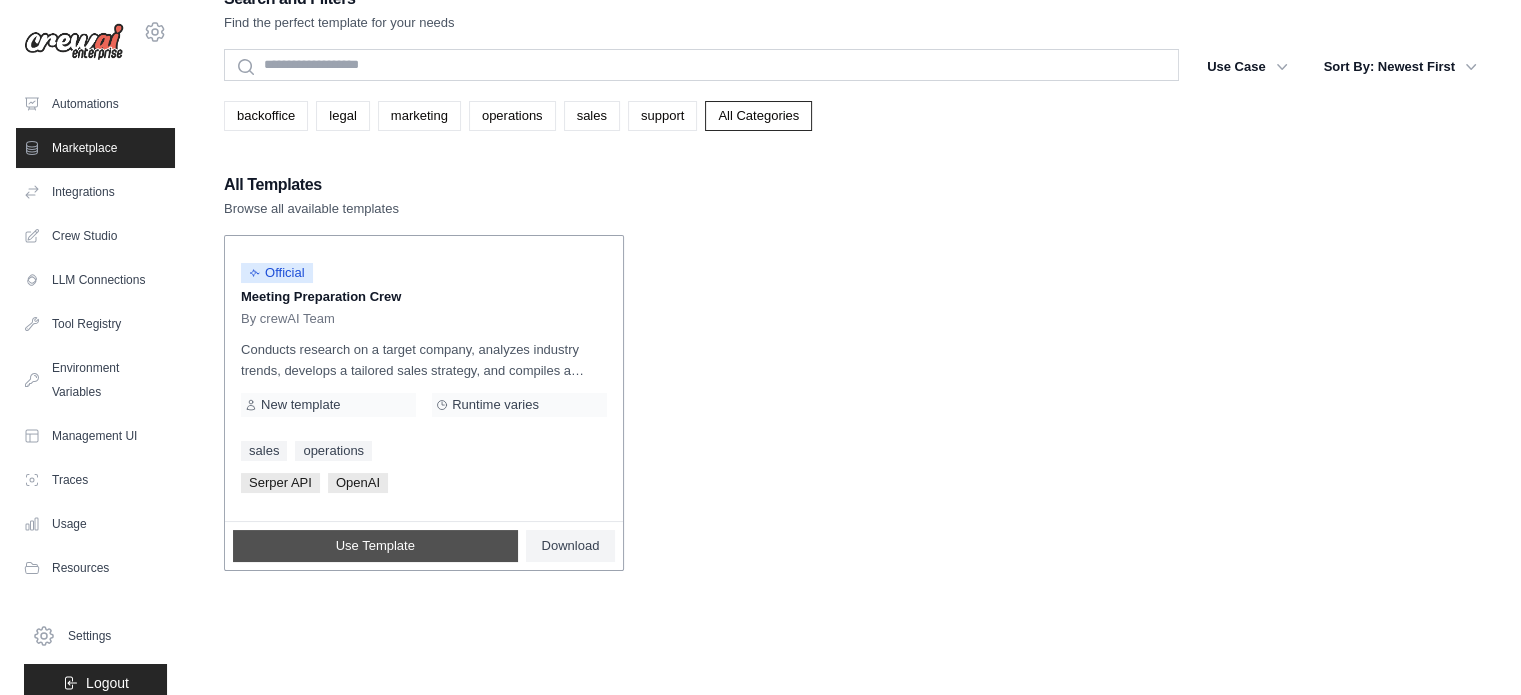 click on "Use Template" at bounding box center (375, 546) 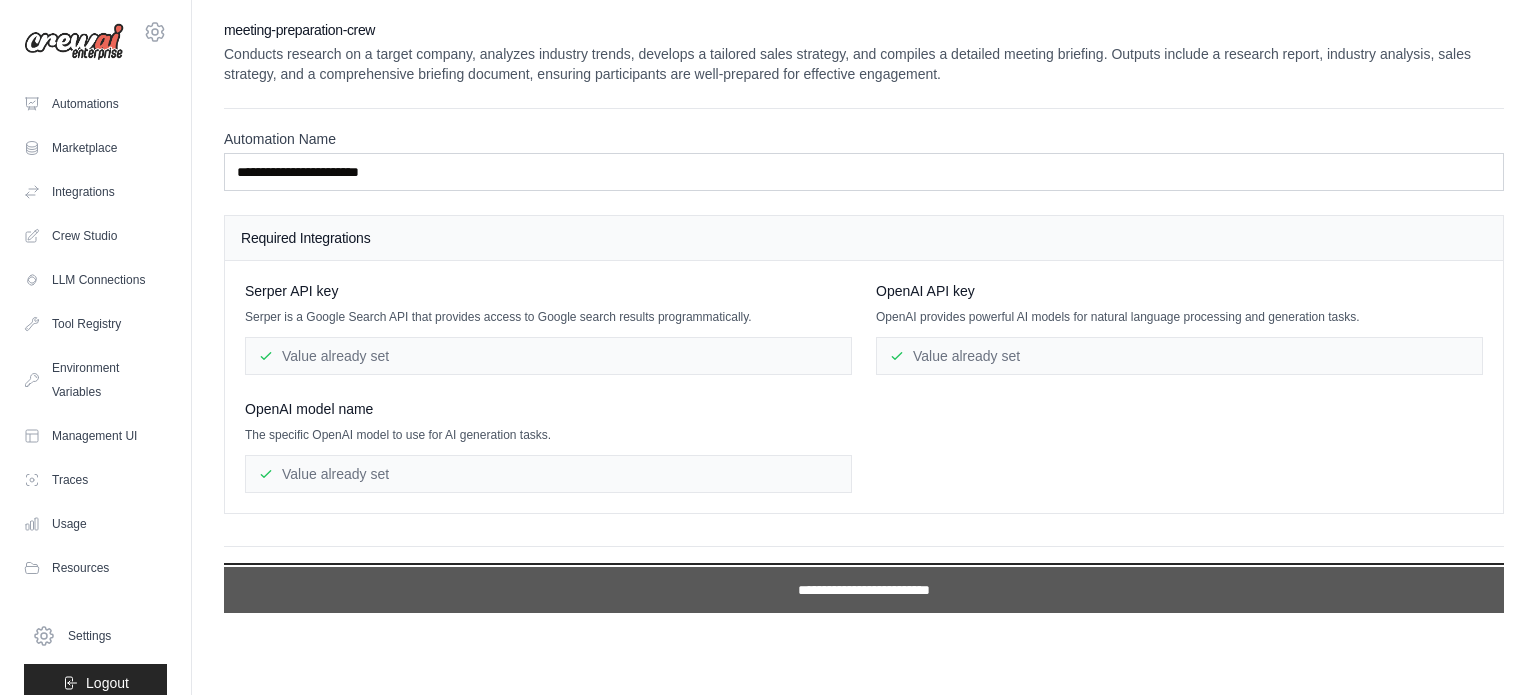 click on "**********" at bounding box center [864, 590] 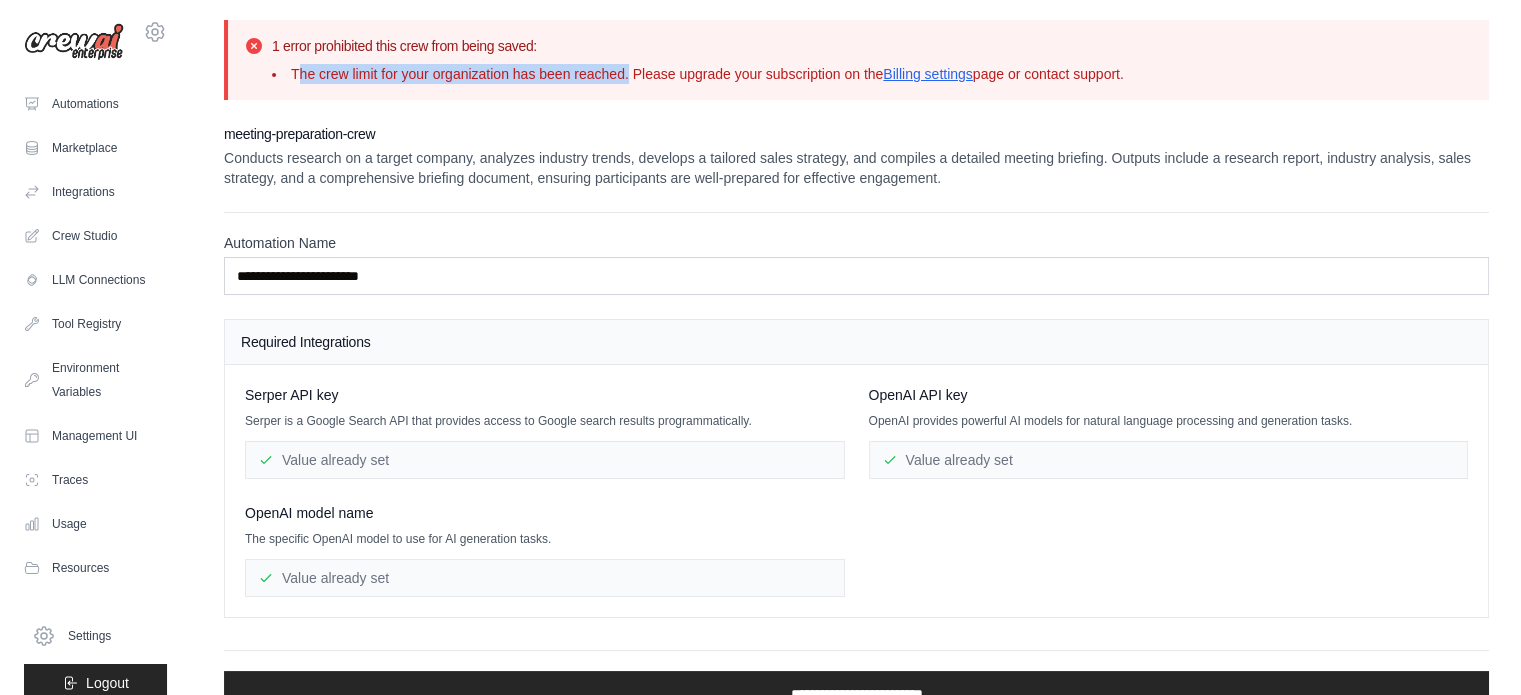 drag, startPoint x: 629, startPoint y: 79, endPoint x: 297, endPoint y: 90, distance: 332.1822 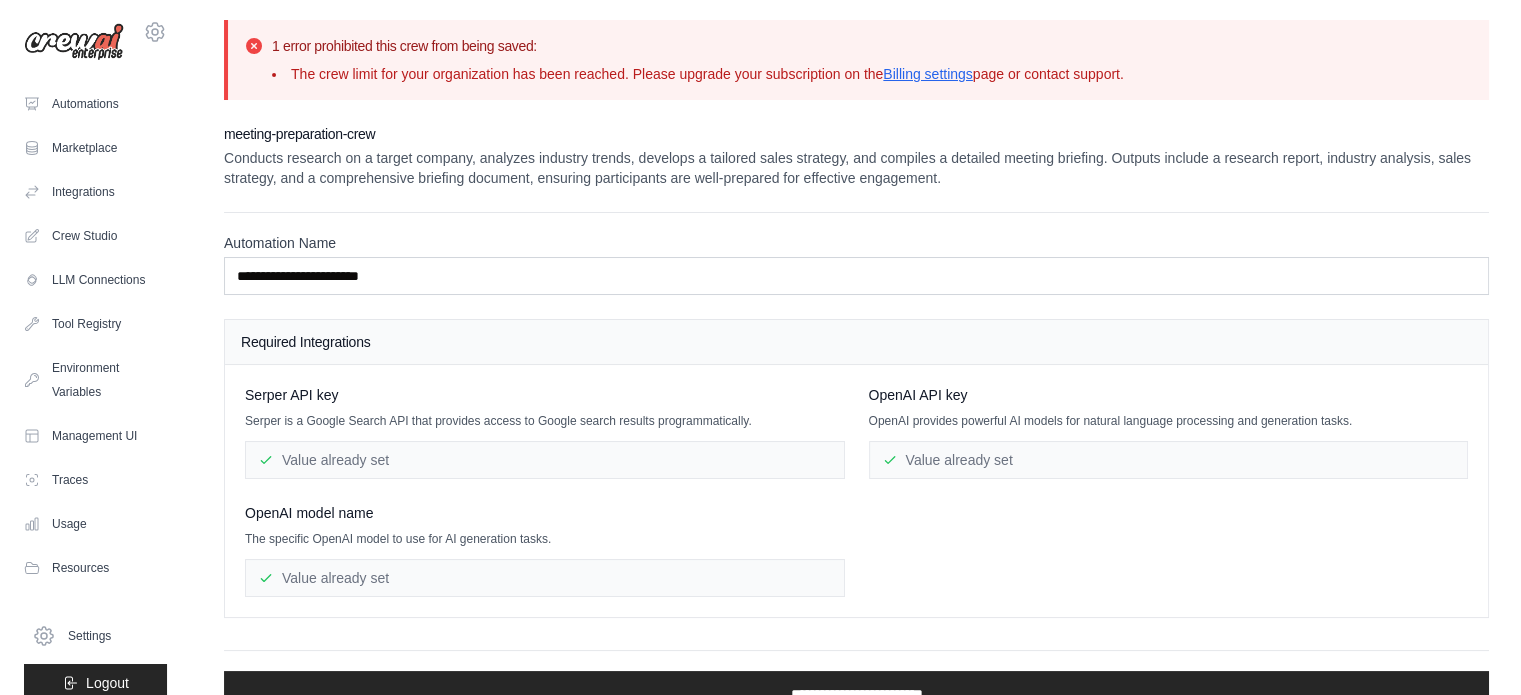 click on "**********" at bounding box center (856, 368) 